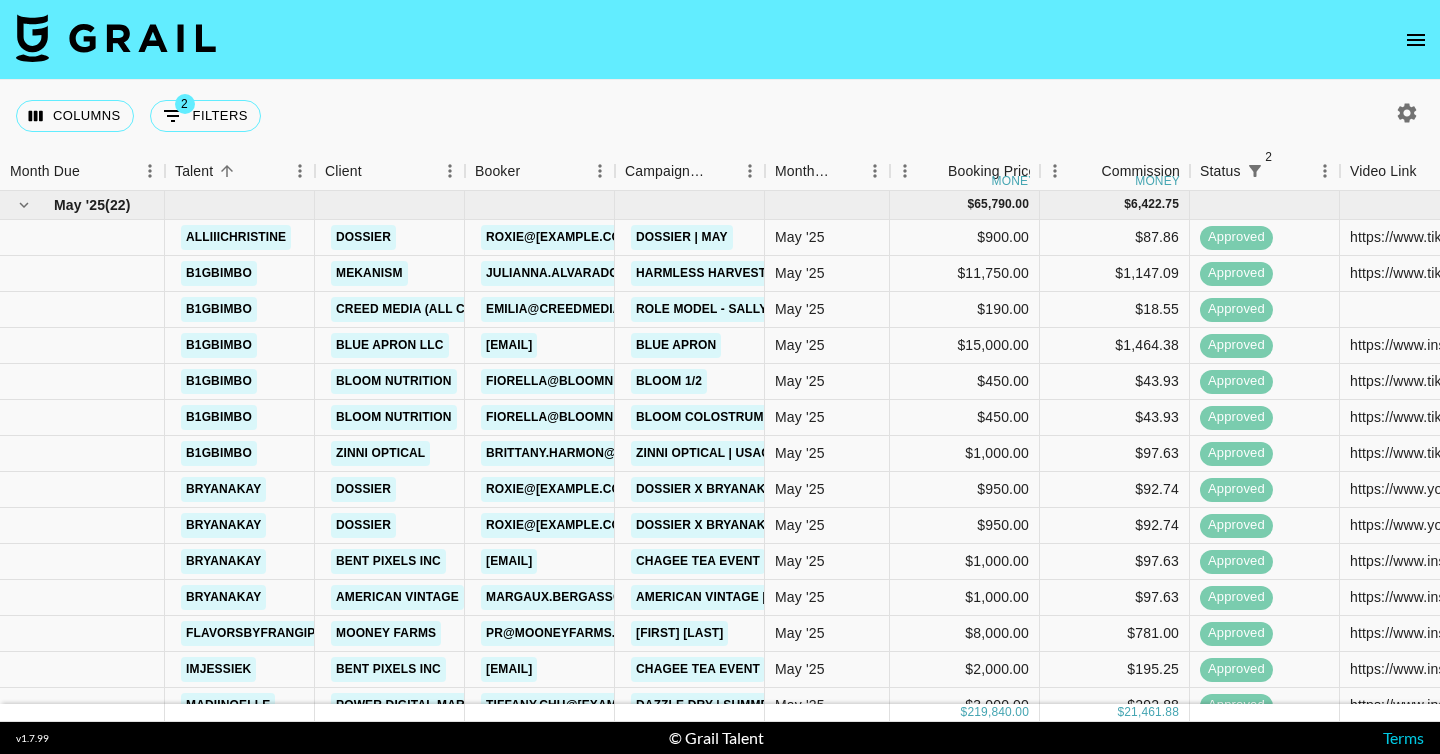 scroll, scrollTop: 0, scrollLeft: 0, axis: both 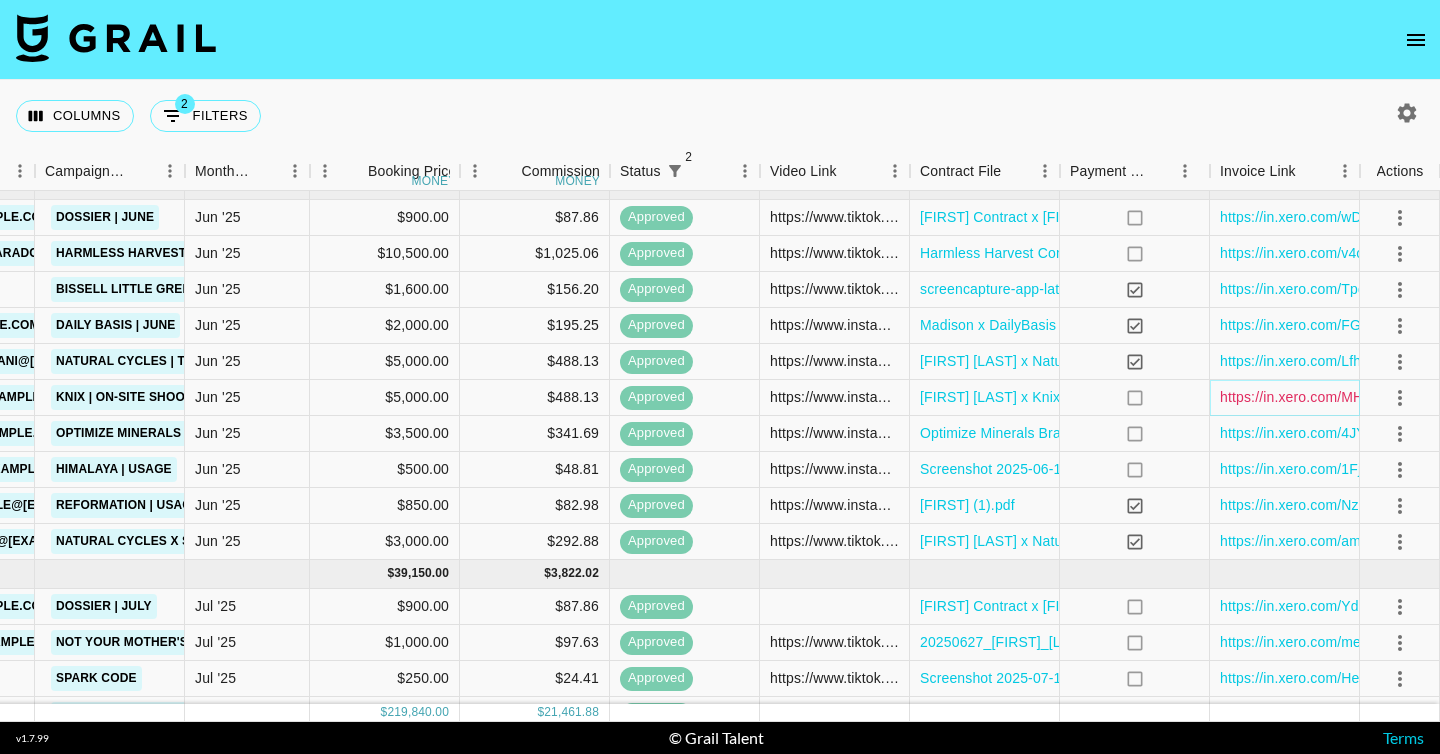 click on "https://in.xero.com/MHnMle7y6LzpMzjUSWhTK54NrTqSsNlWSQyS9Vof" at bounding box center [1449, 397] 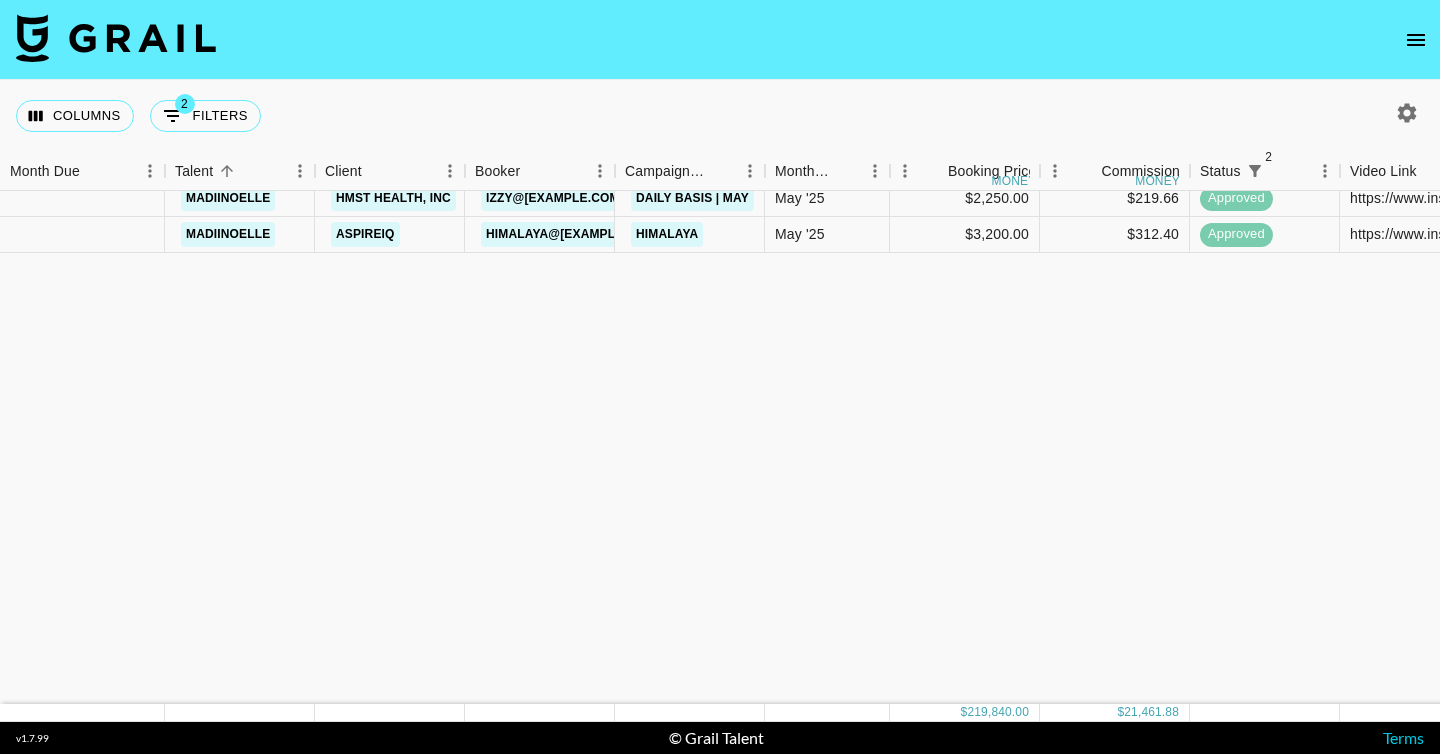 scroll, scrollTop: 0, scrollLeft: 0, axis: both 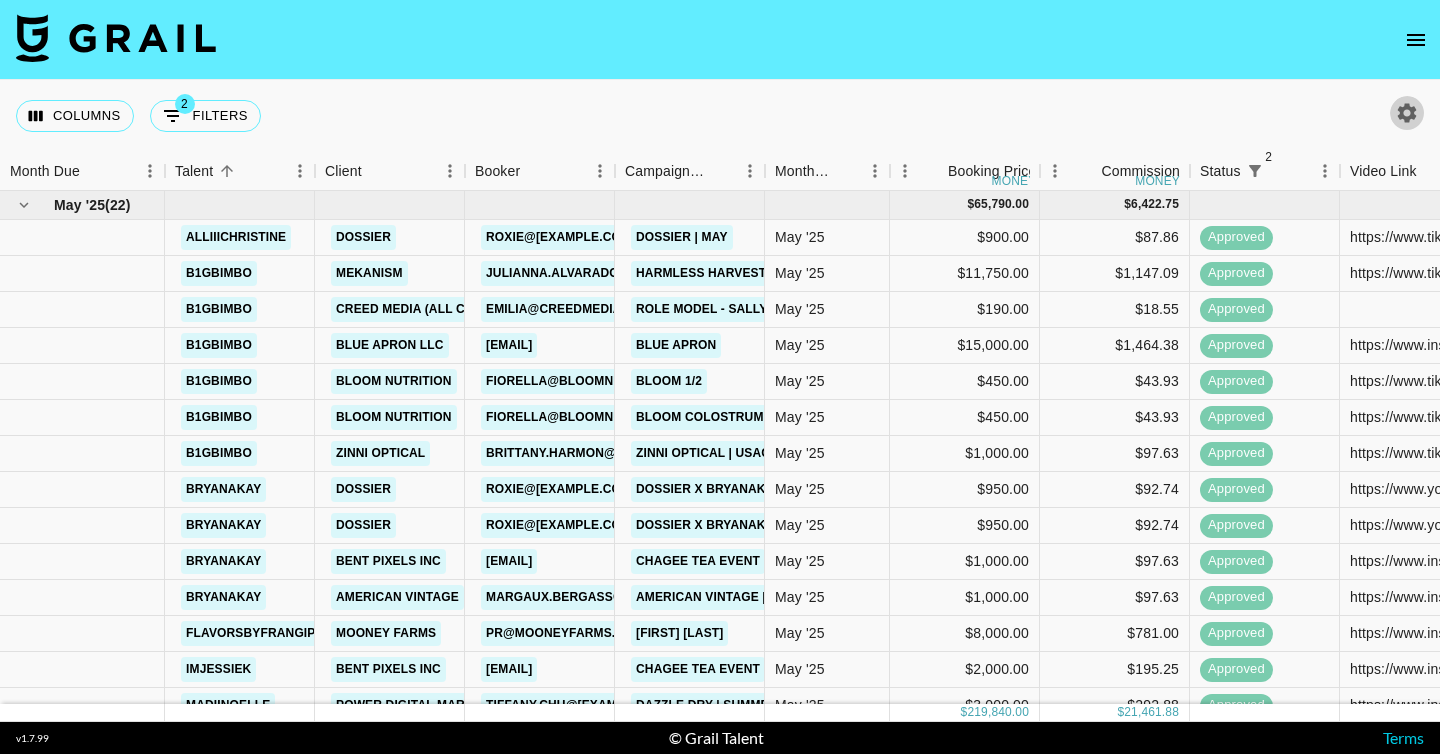 click 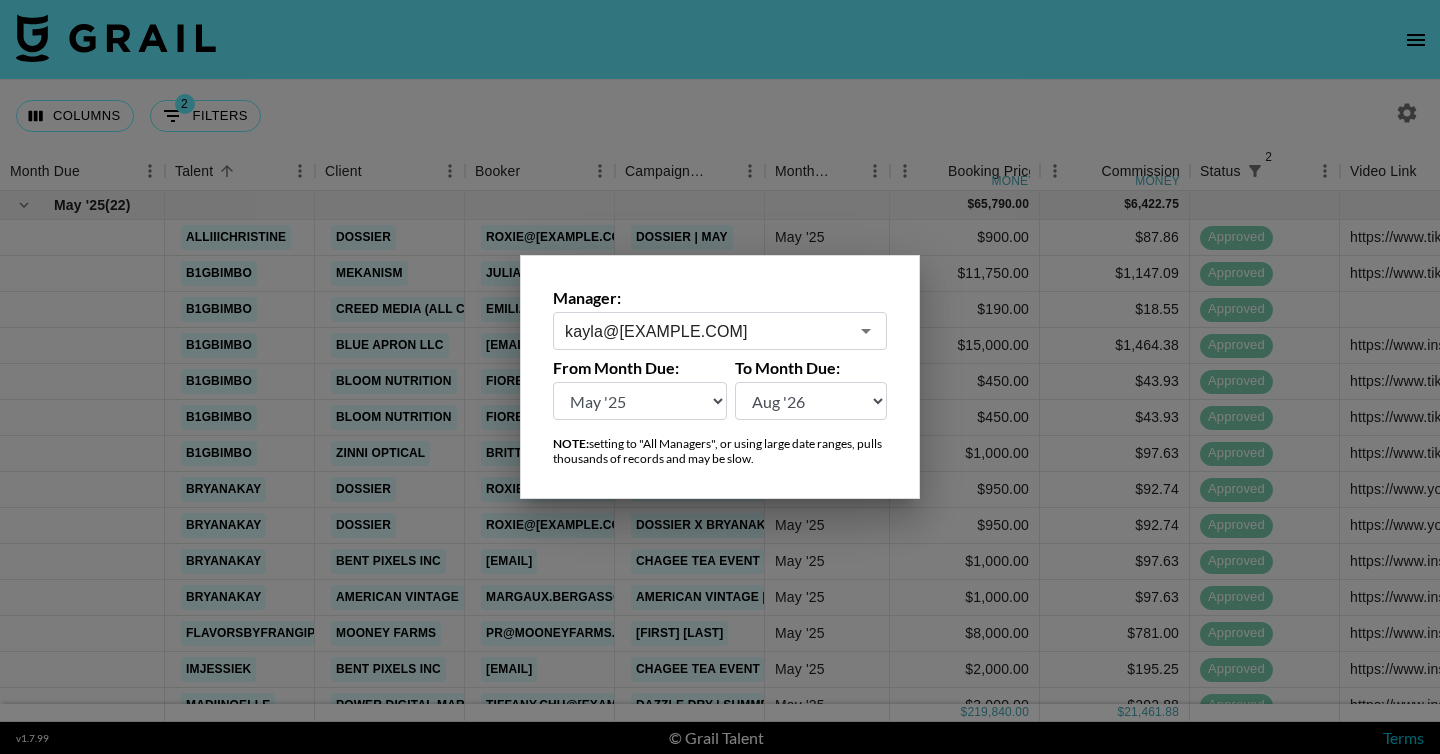 click on "Aug '26 Jul '26 Jun '26 May '26 Apr '26 Mar '26 Feb '26 Jan '26 Dec '25 Nov '25 Oct '25 Sep '25 Aug '25 Jul '25 Jun '25 May '25 Apr '25 Mar '25 Feb '25 Jan '25 Dec '24 Nov '24 Oct '24 Sep '24 Aug '24" at bounding box center (640, 401) 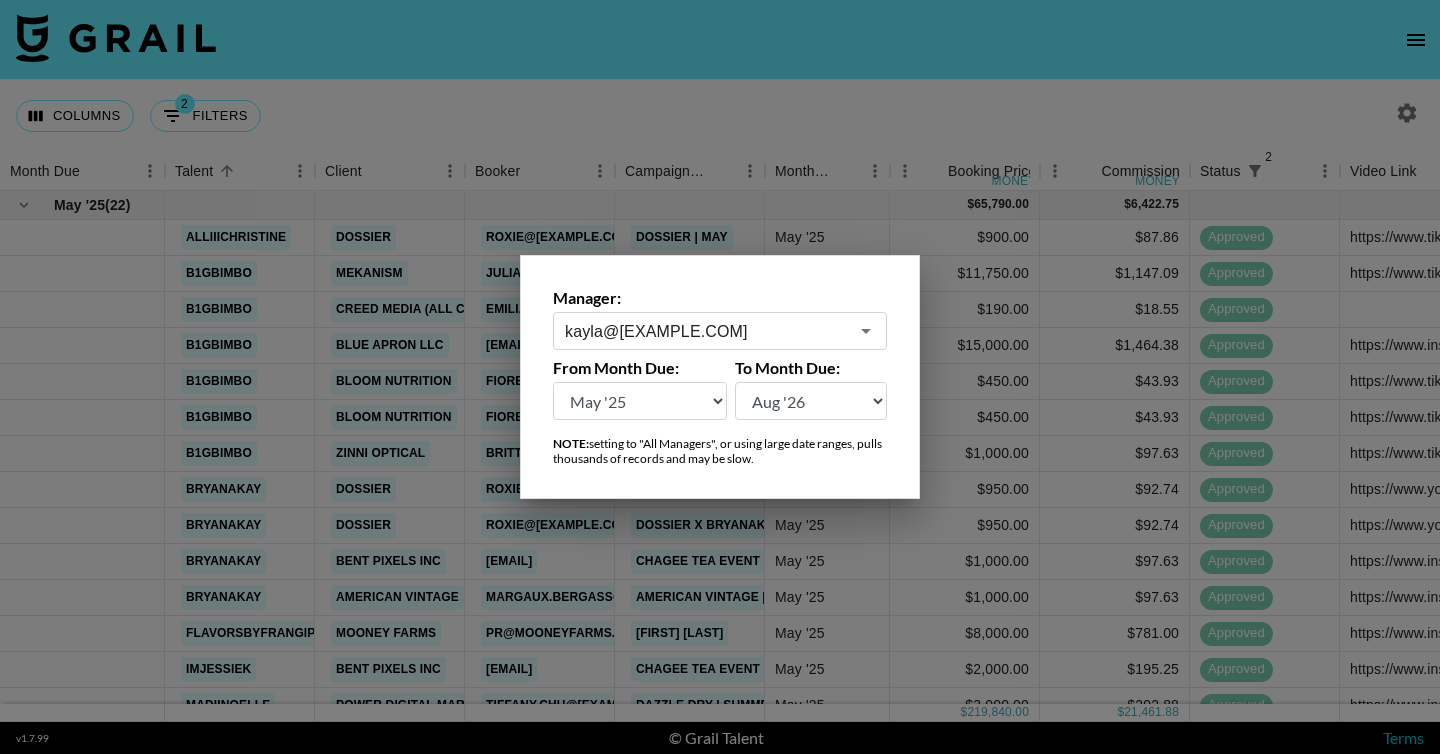 select on "Feb '25" 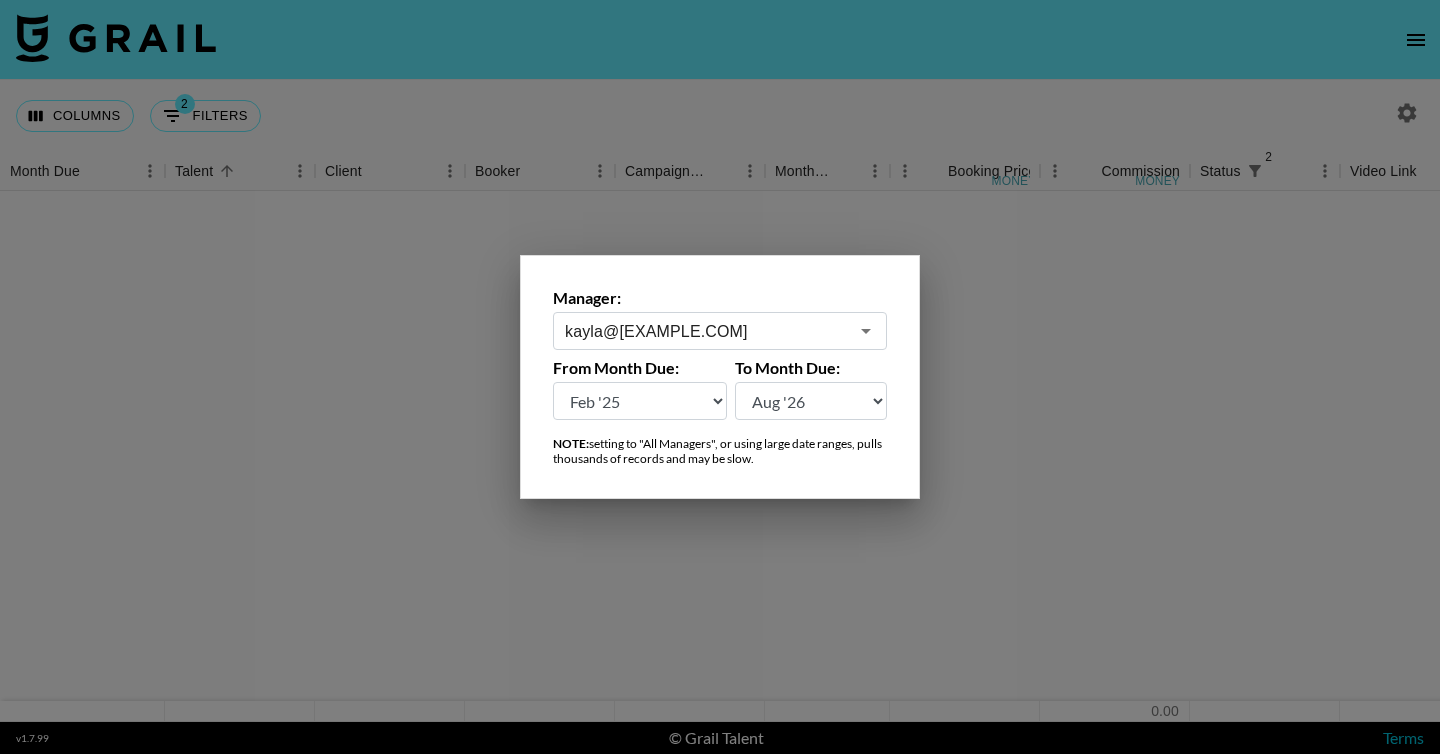 click at bounding box center [720, 377] 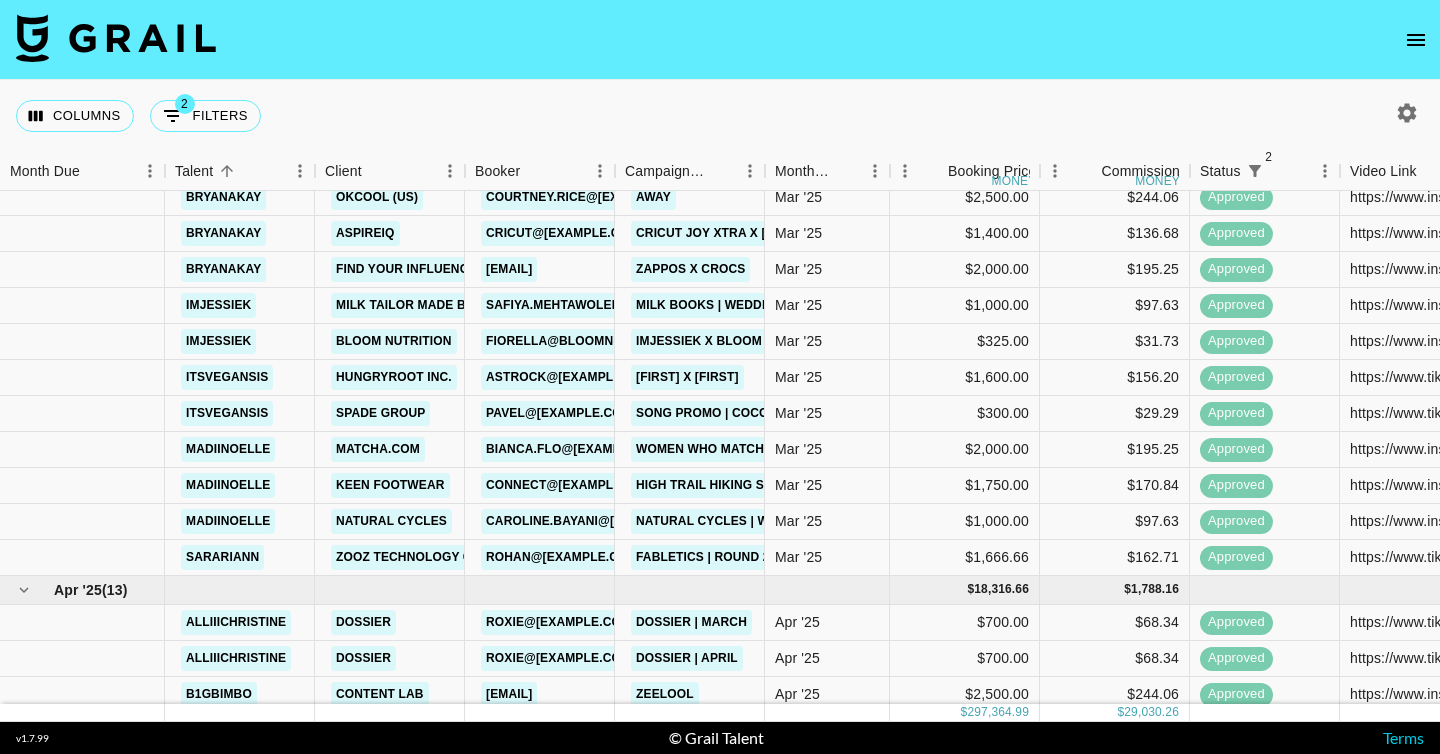 scroll, scrollTop: 686, scrollLeft: 0, axis: vertical 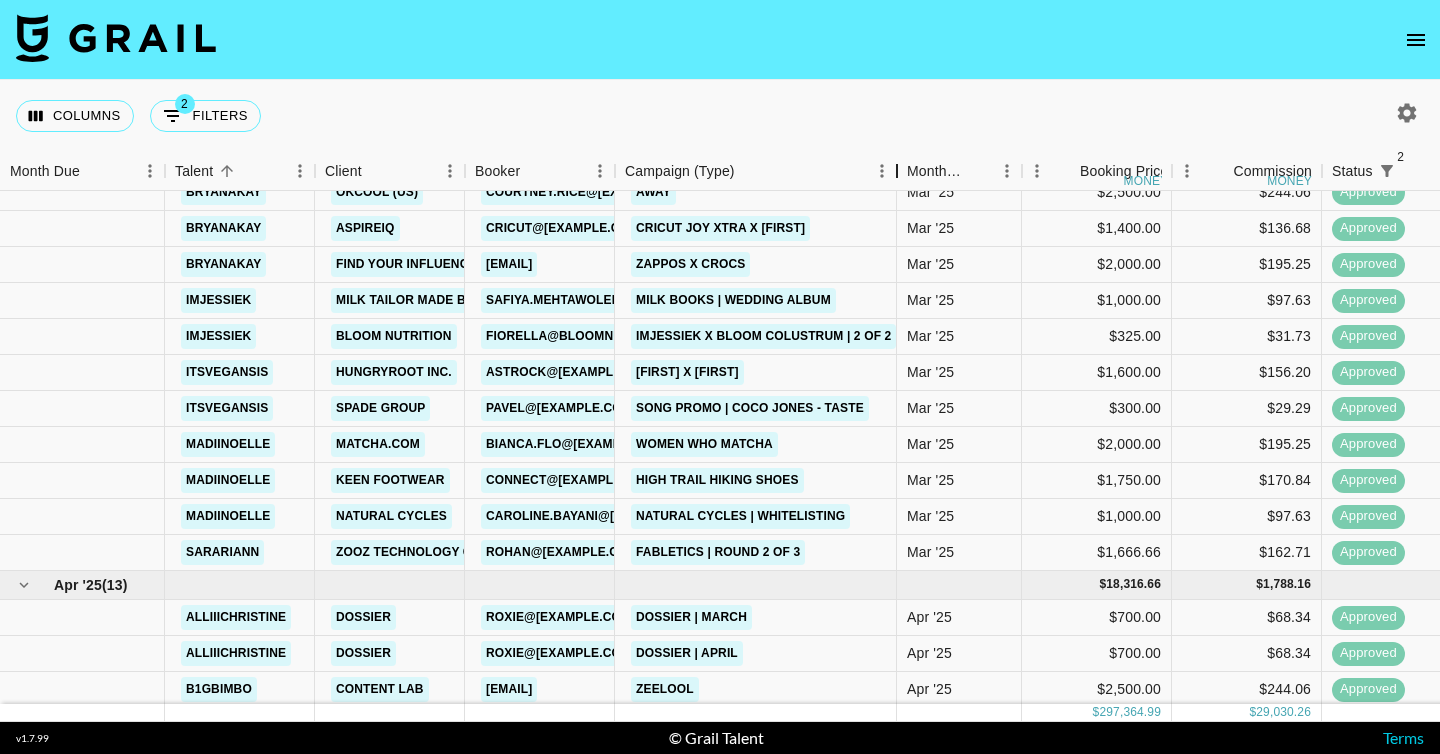 drag, startPoint x: 766, startPoint y: 157, endPoint x: 898, endPoint y: 169, distance: 132.54433 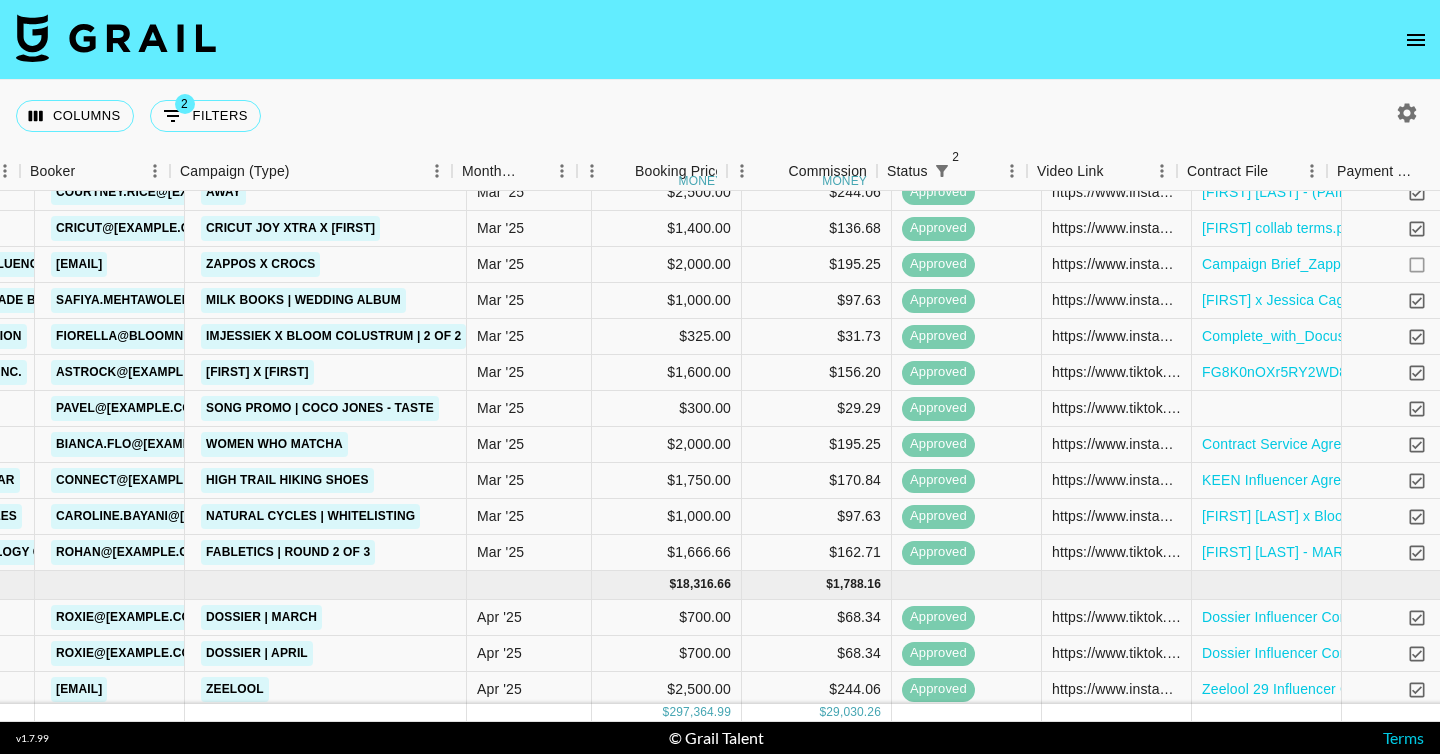 scroll, scrollTop: 686, scrollLeft: 505, axis: both 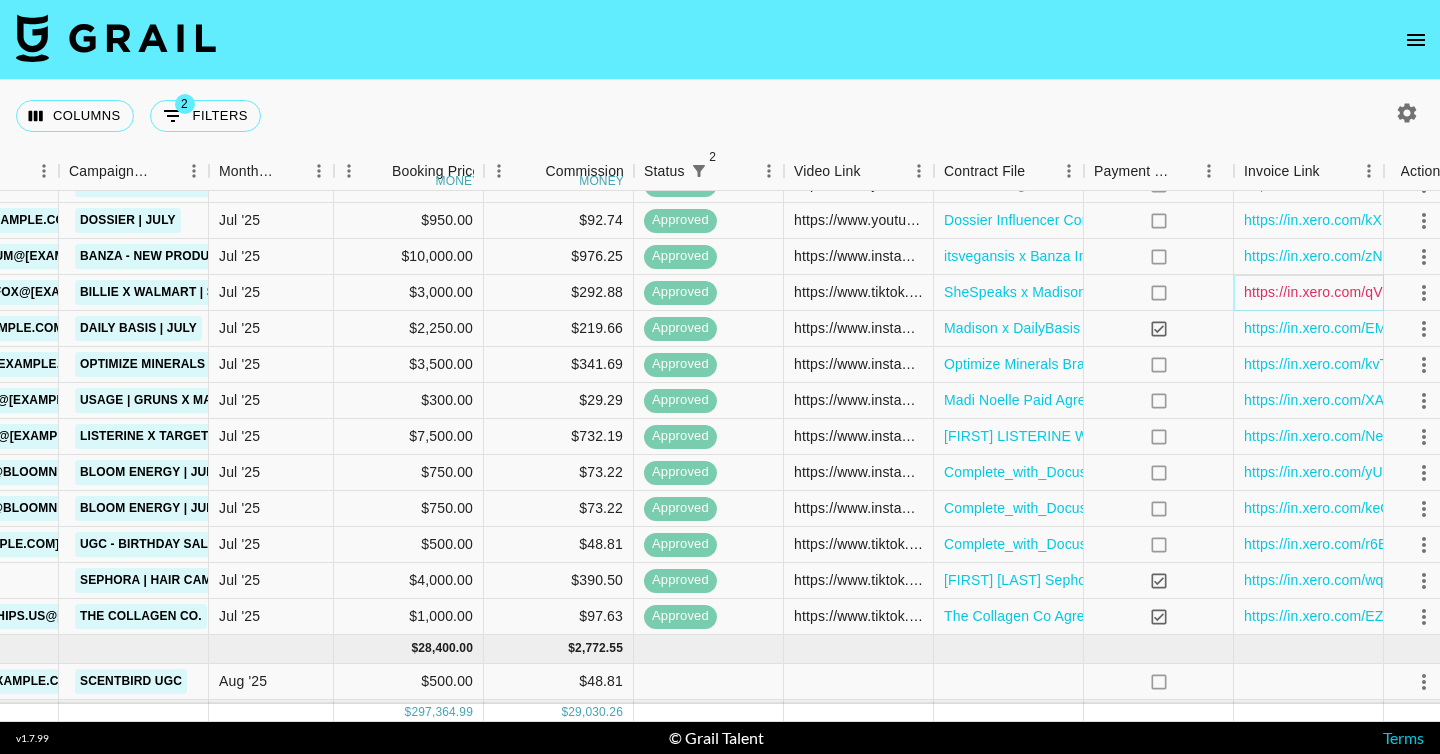 click on "https://in.xero.com/qVLwuxcDBxtTSdDF48L7lBnLCTAM8w6I3ucyiTo4" at bounding box center (1464, 292) 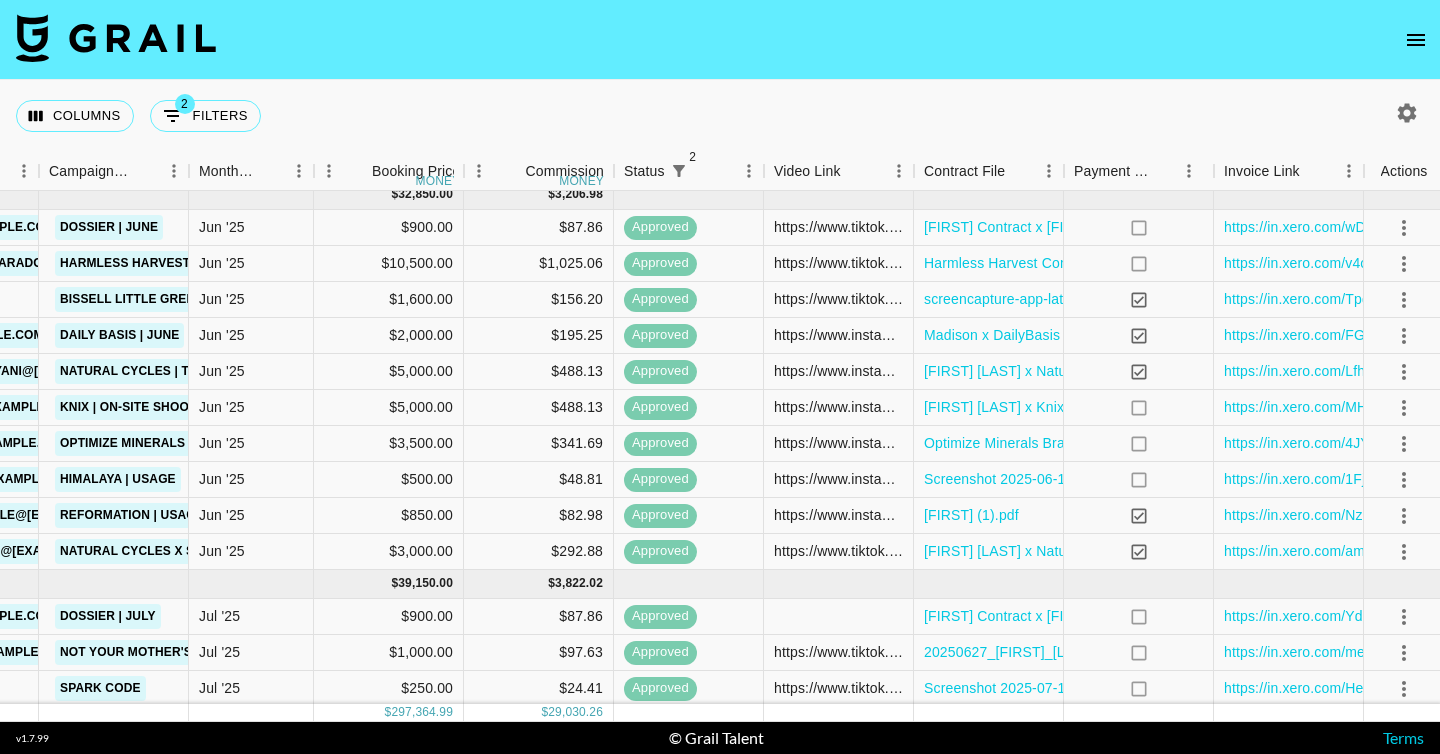 scroll, scrollTop: 2394, scrollLeft: 580, axis: both 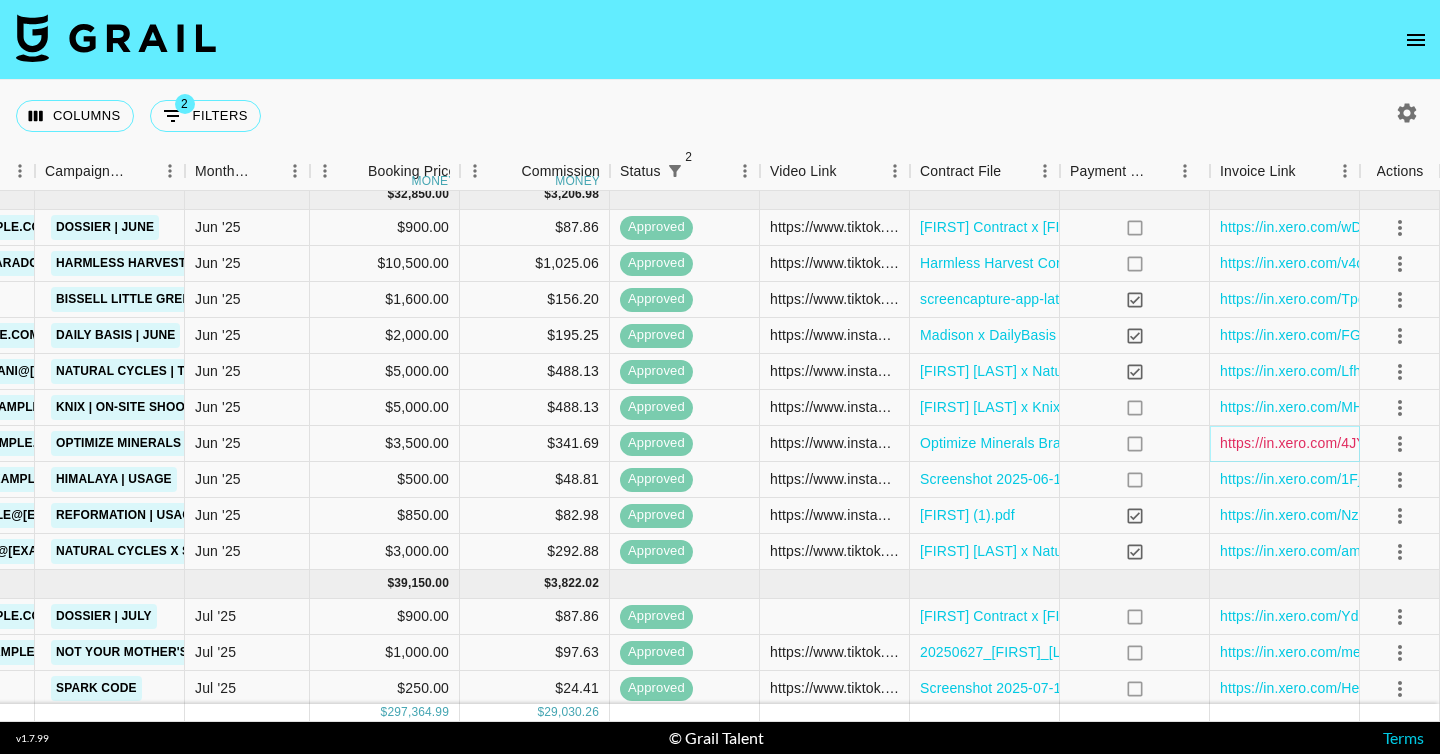 click on "https://in.xero.com/4JYfb2kWC0Q3ZQjLz5sK977UMk2cnqR8emapnua7" at bounding box center [1448, 443] 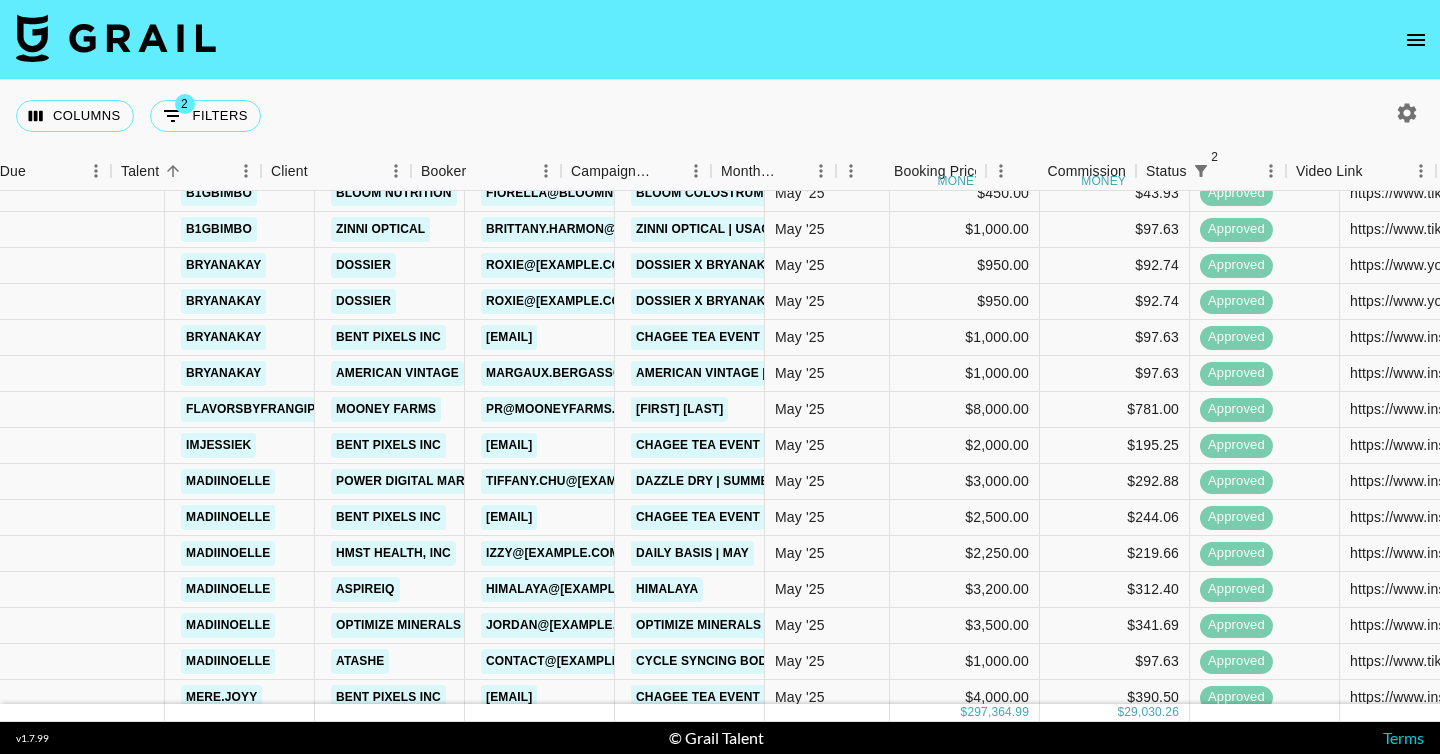 scroll, scrollTop: 1787, scrollLeft: 580, axis: both 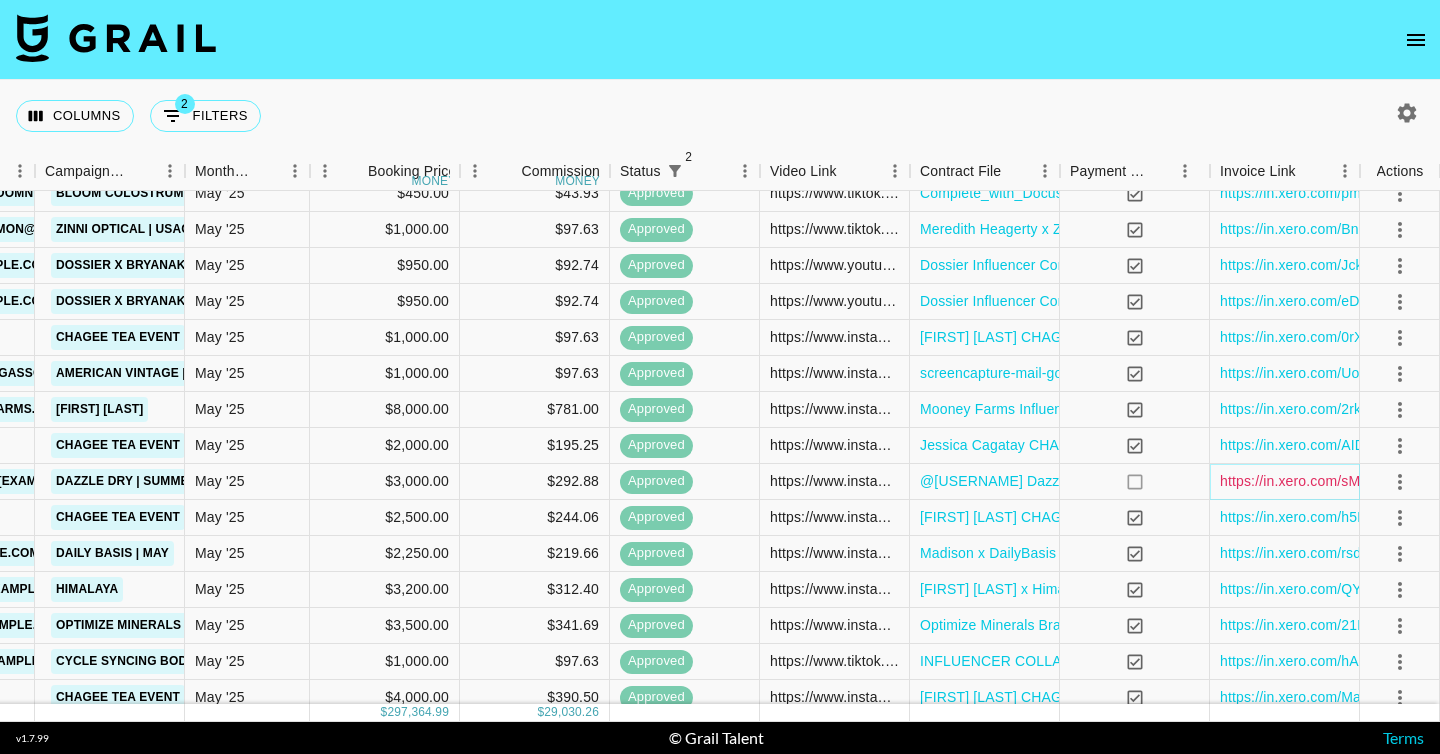 click on "https://in.xero.com/sMmS7dbmcPlDY3u7fsJdquvNDSQMS1p3D3yvjVCz" at bounding box center (1449, 481) 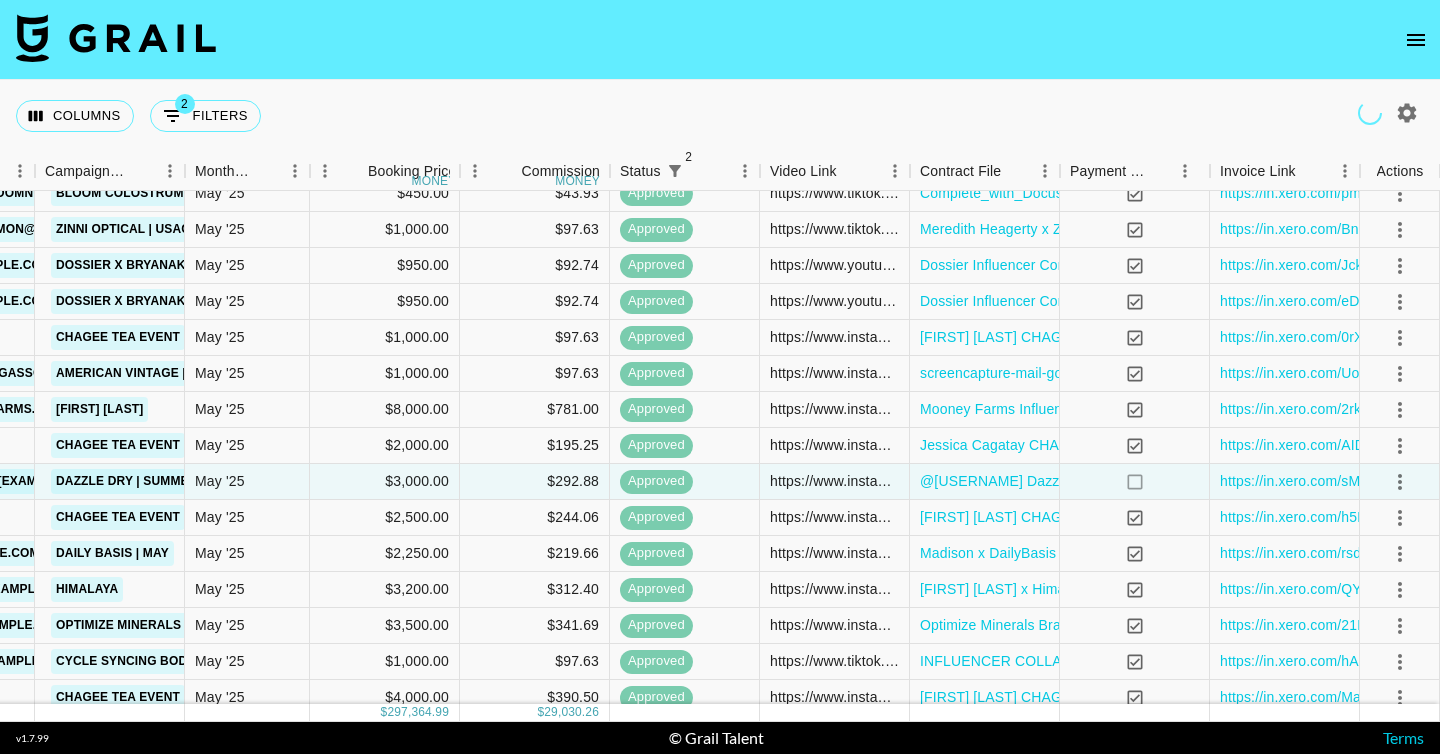 click 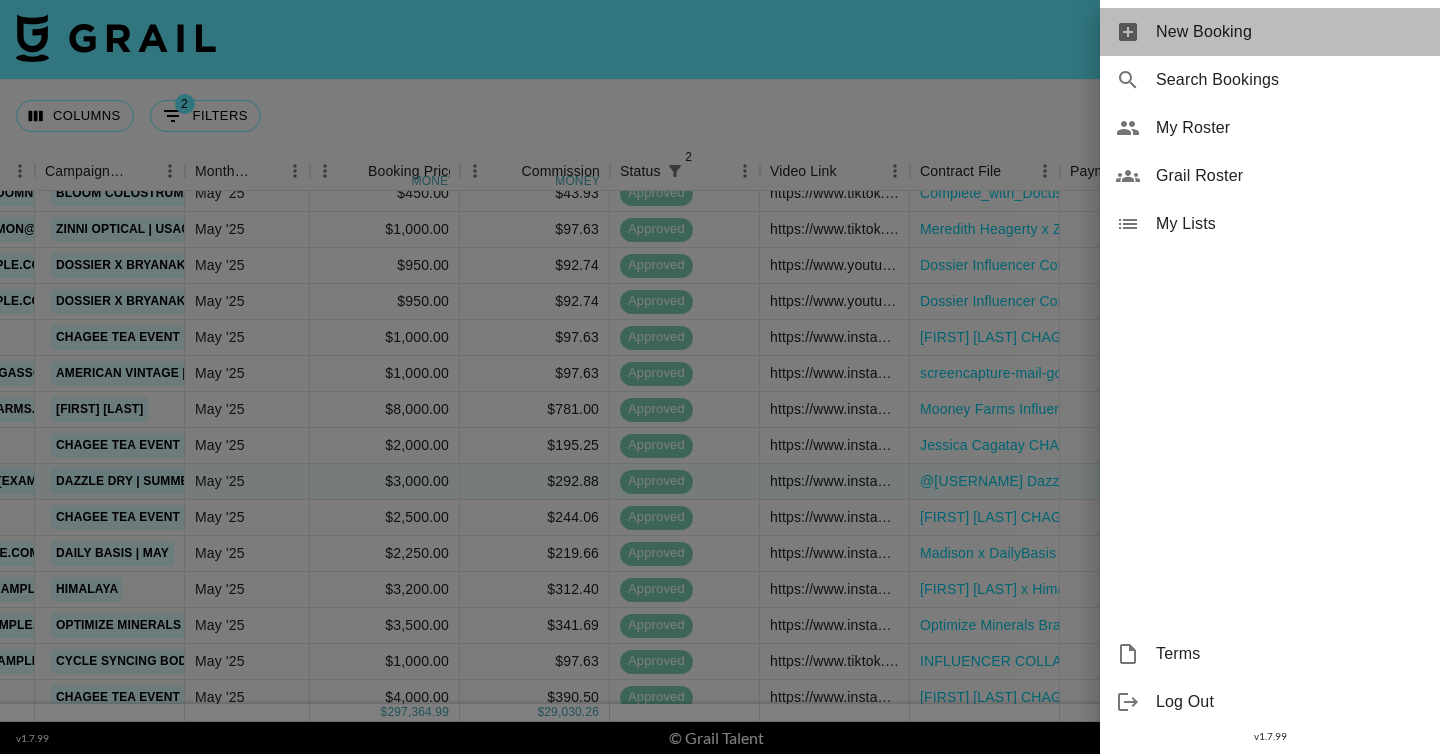 click on "New Booking" at bounding box center [1290, 32] 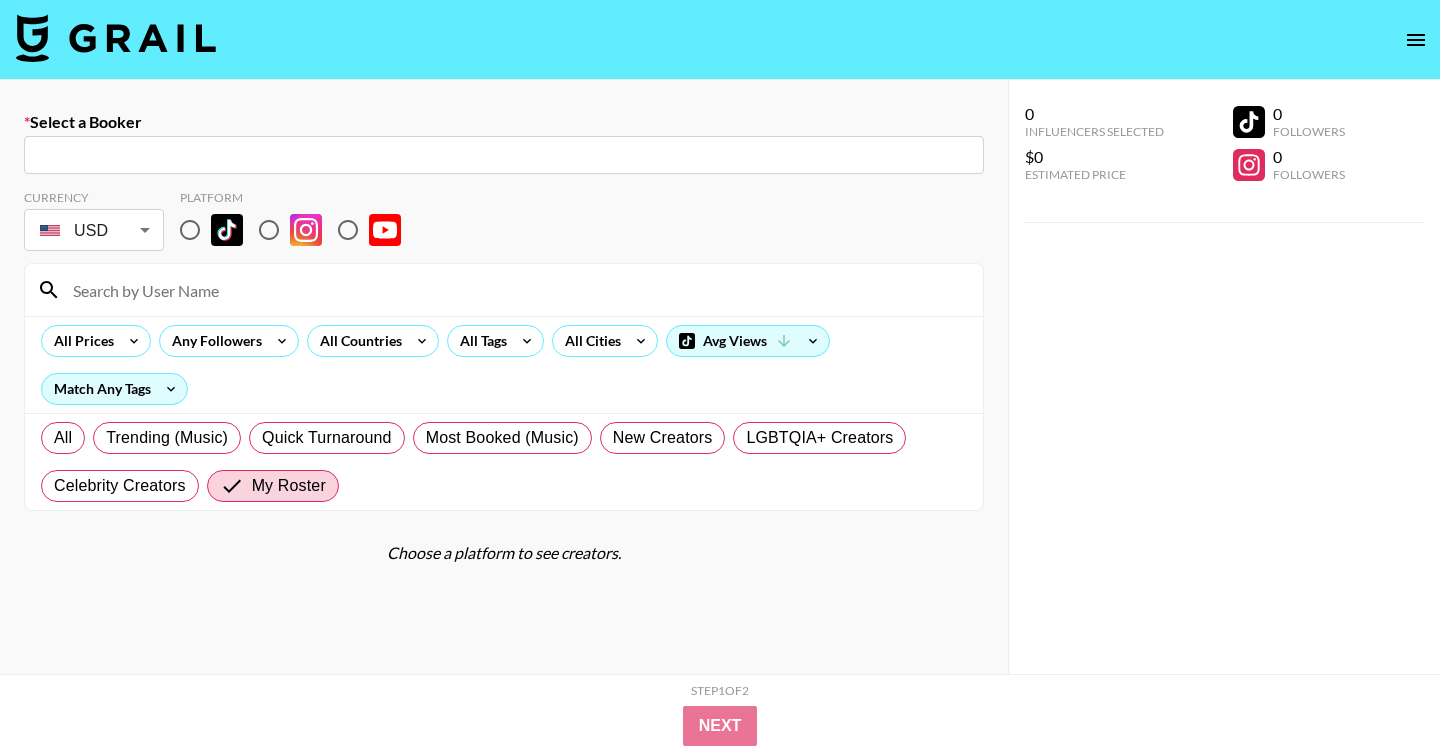 click at bounding box center [504, 155] 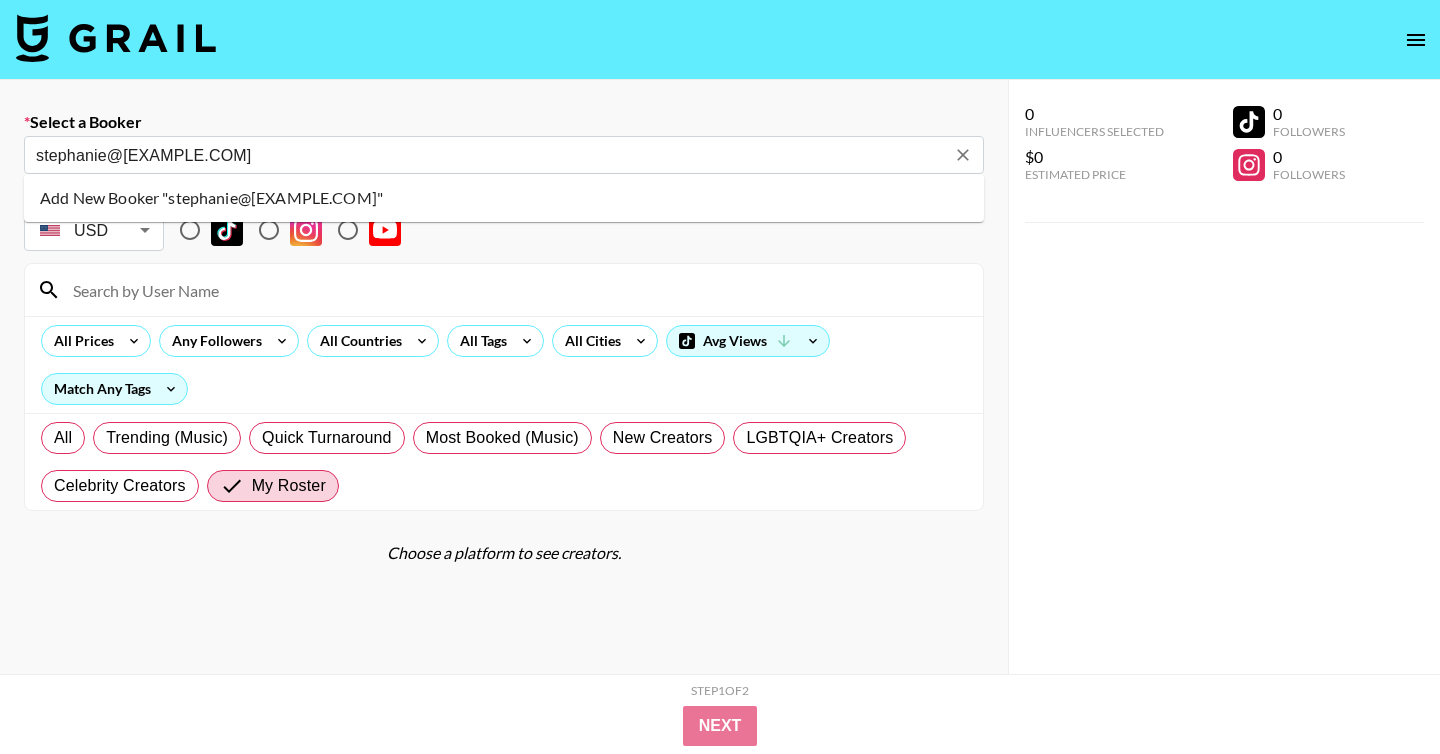 click on "Add New Booker "stephanie@[EXAMPLE.COM]"" at bounding box center (504, 198) 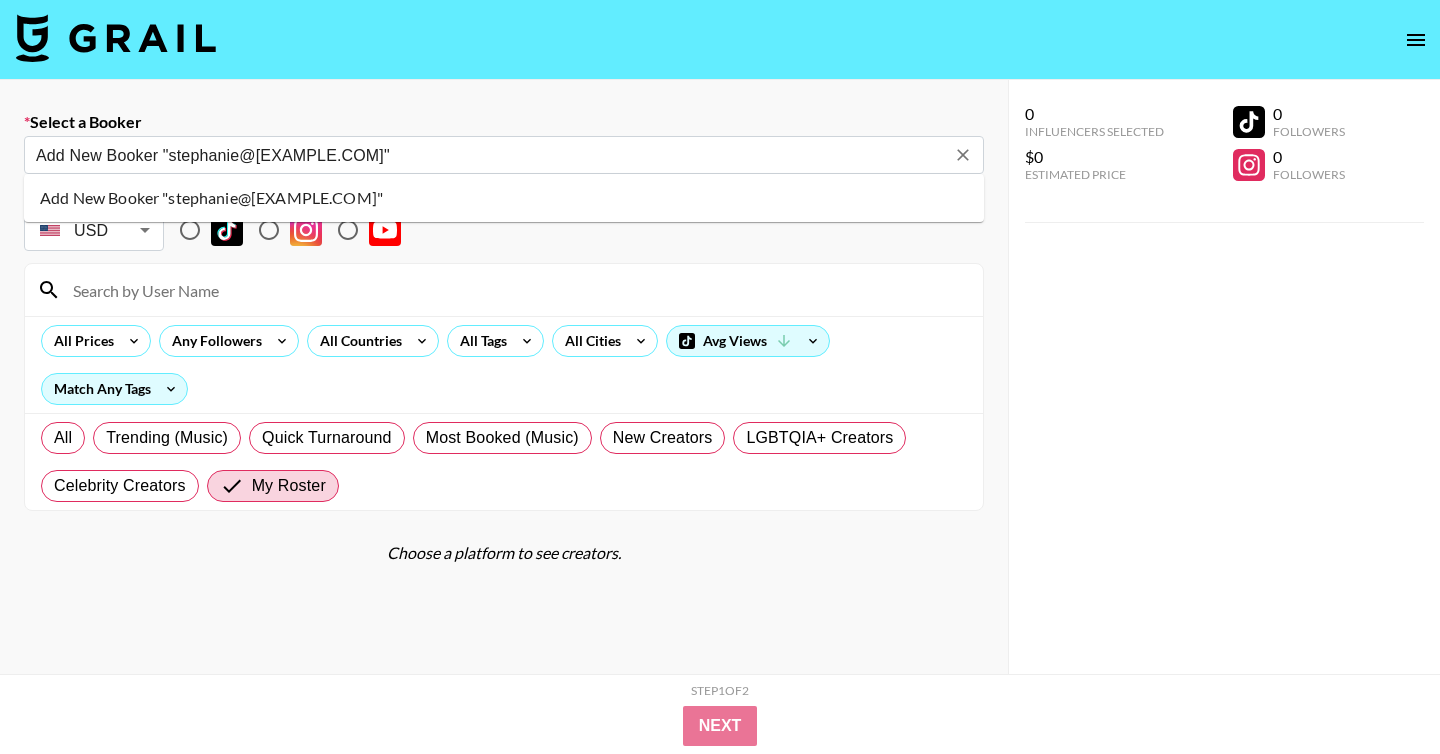 type 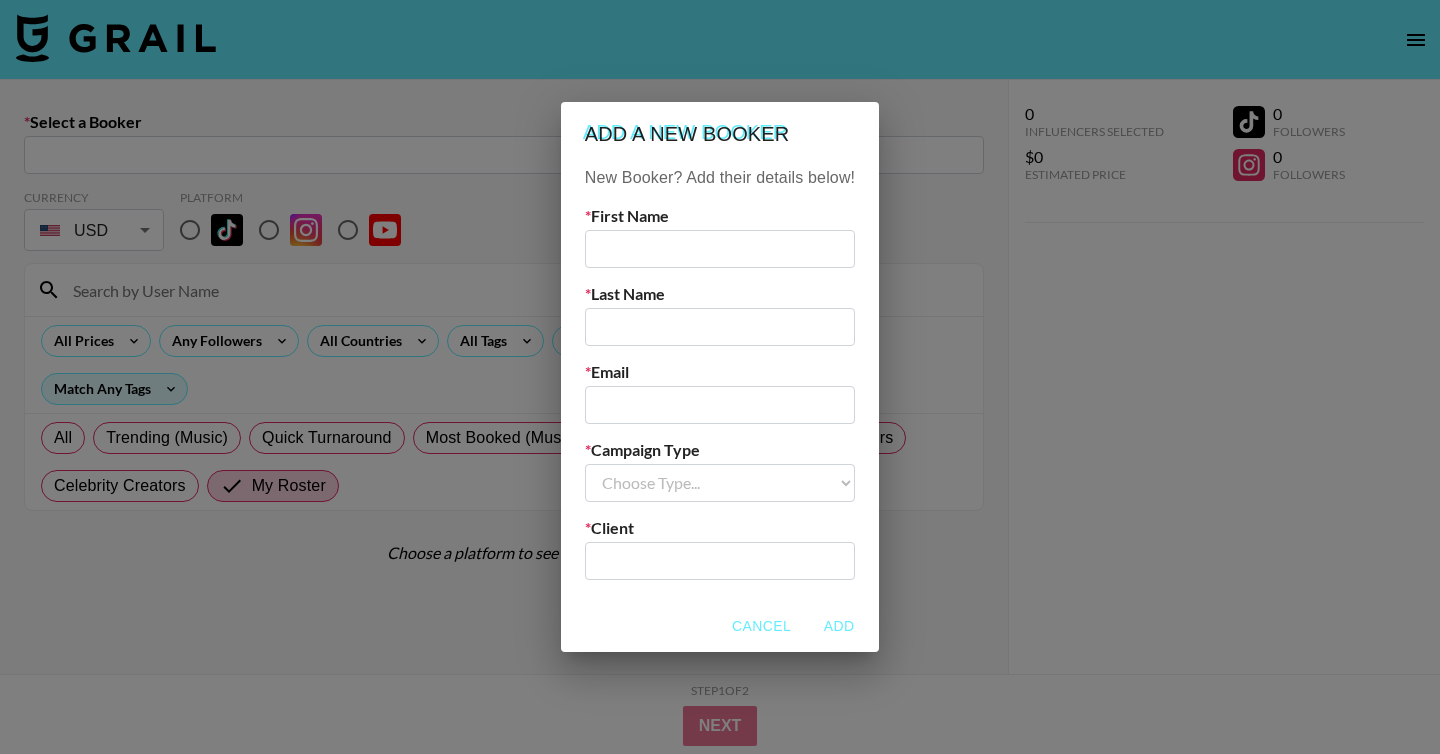 click at bounding box center (720, 405) 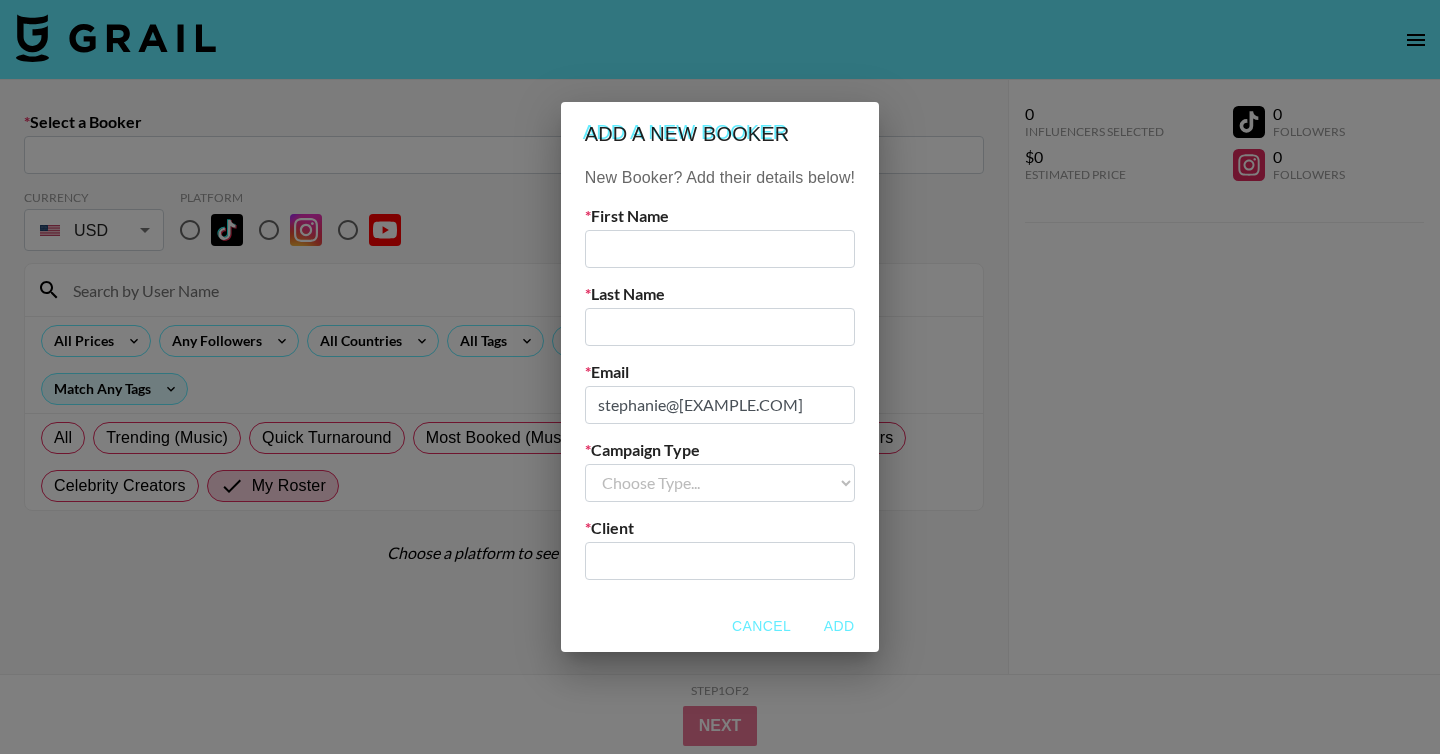click on "stephanie@[EXAMPLE.COM]" at bounding box center [720, 405] 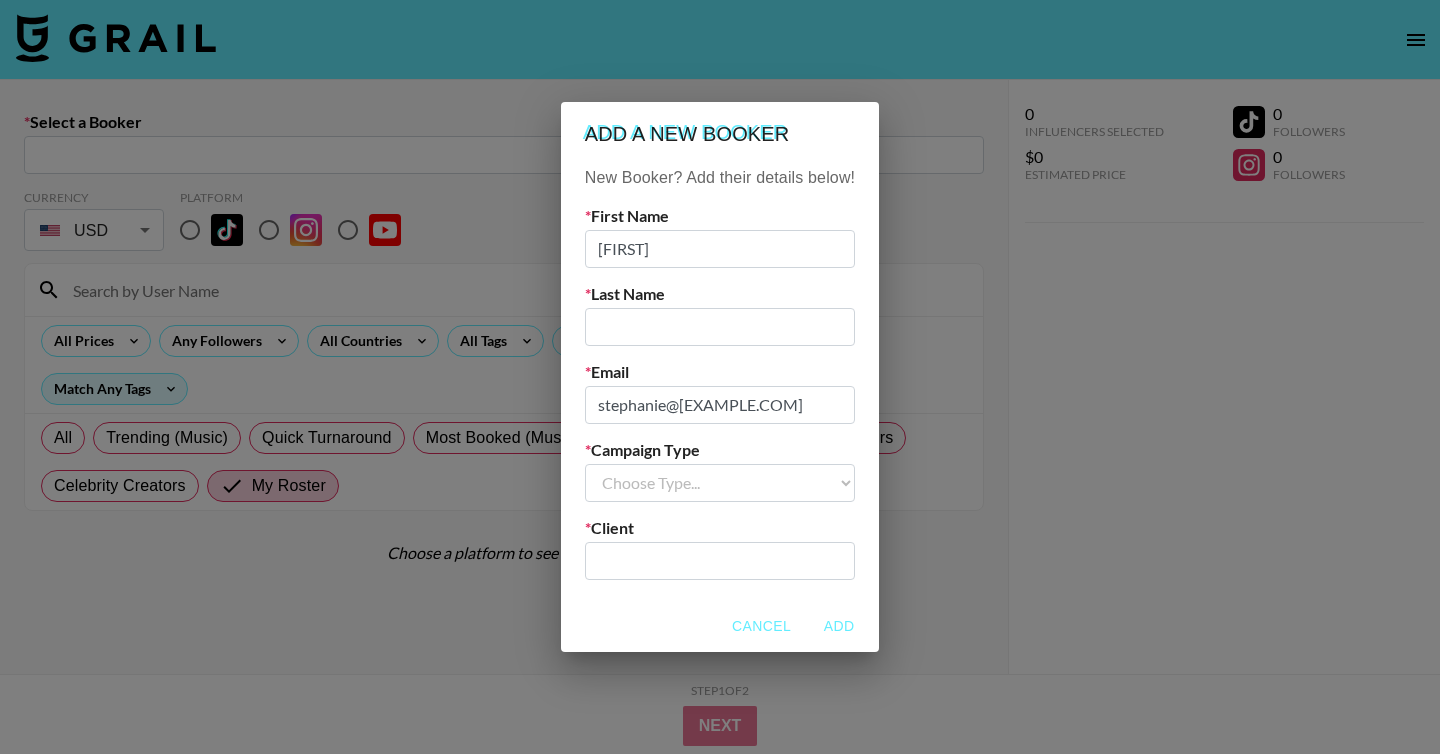 click on "[FIRST]" at bounding box center (720, 249) 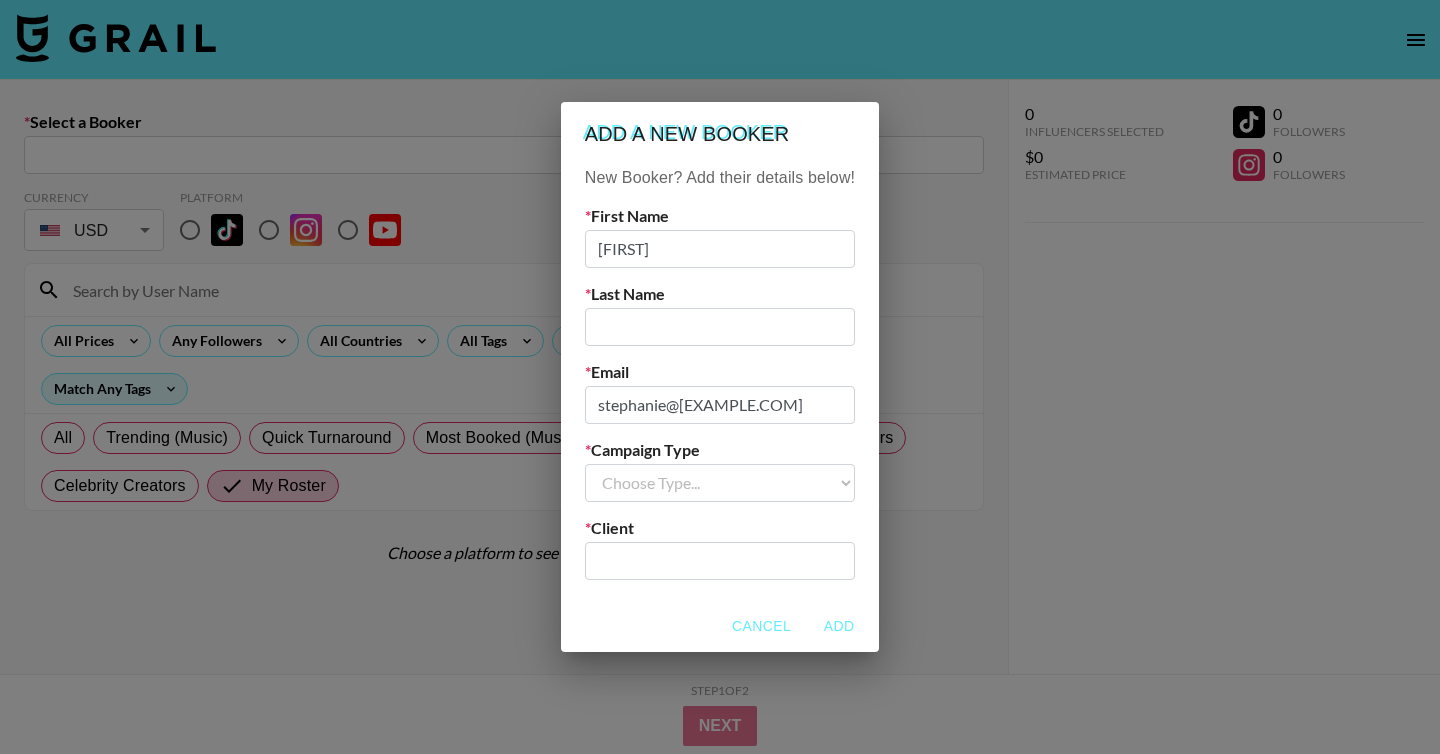 click at bounding box center [720, 327] 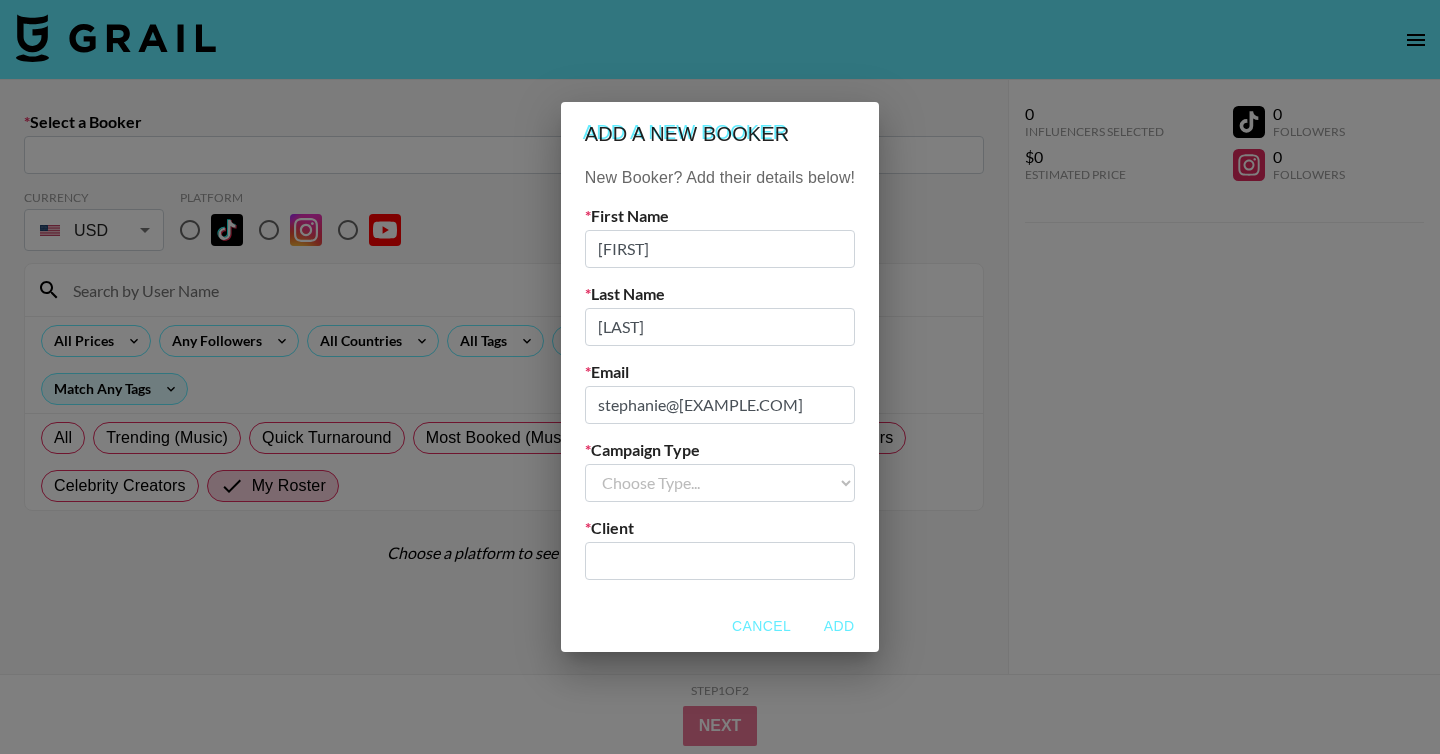 type on "[LAST]" 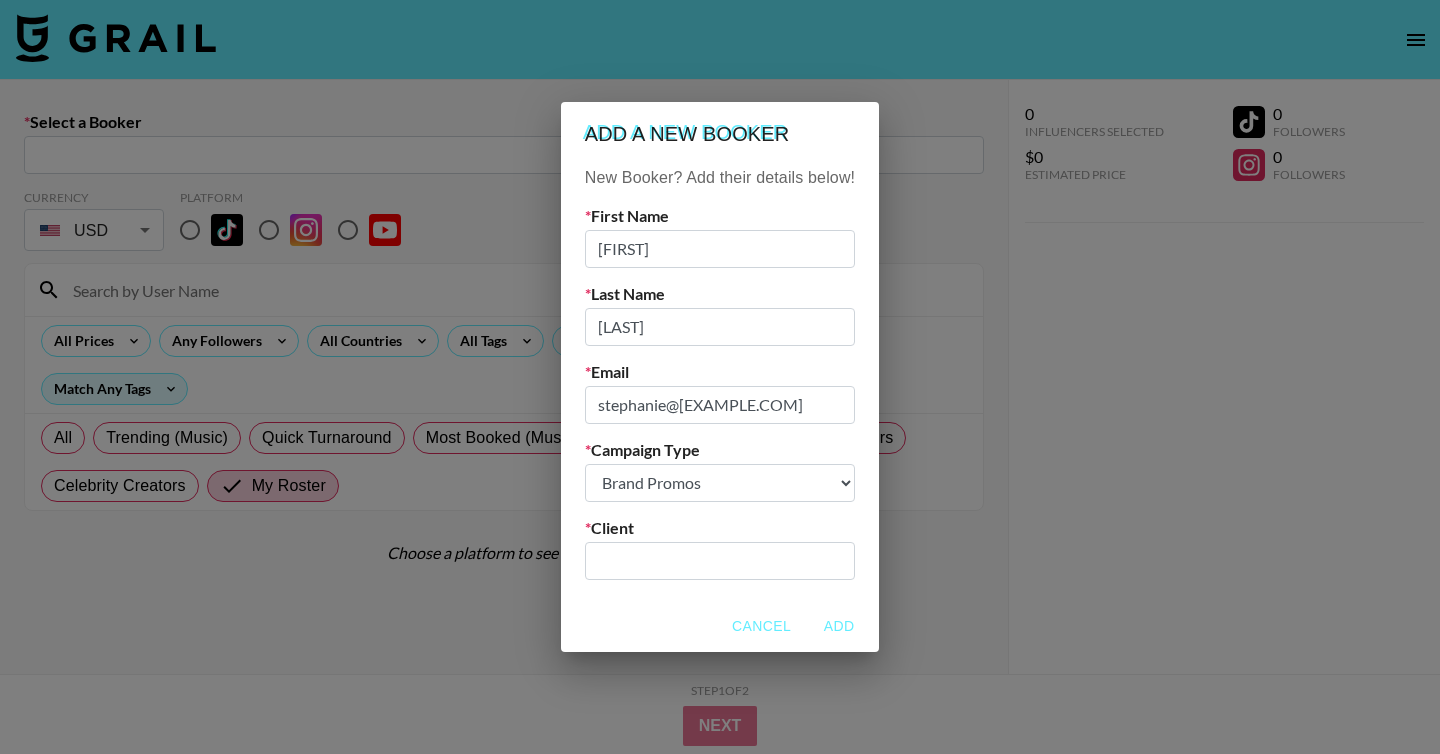 click on "​" at bounding box center (720, 561) 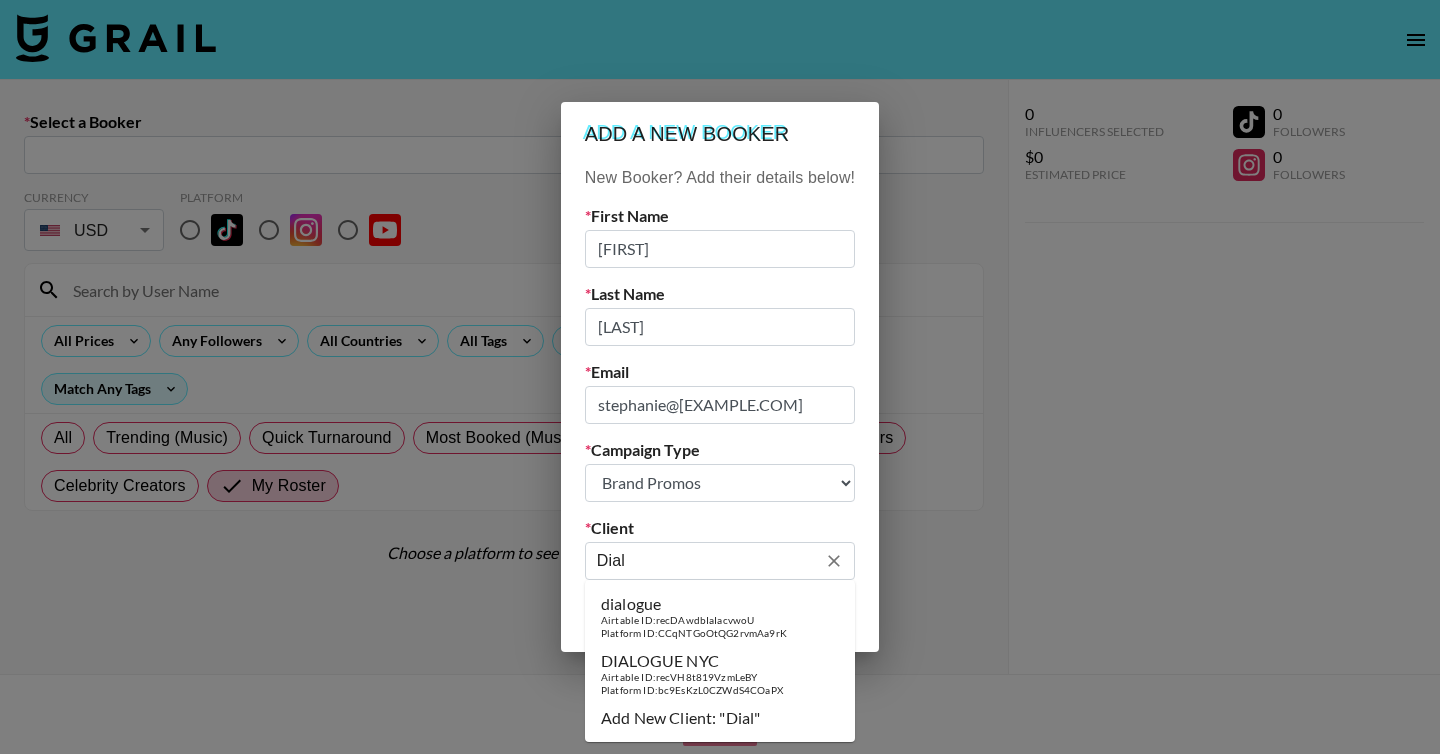 click on "Platform ID: bc9EsKzL0CZWdS4COaPX" at bounding box center (692, 690) 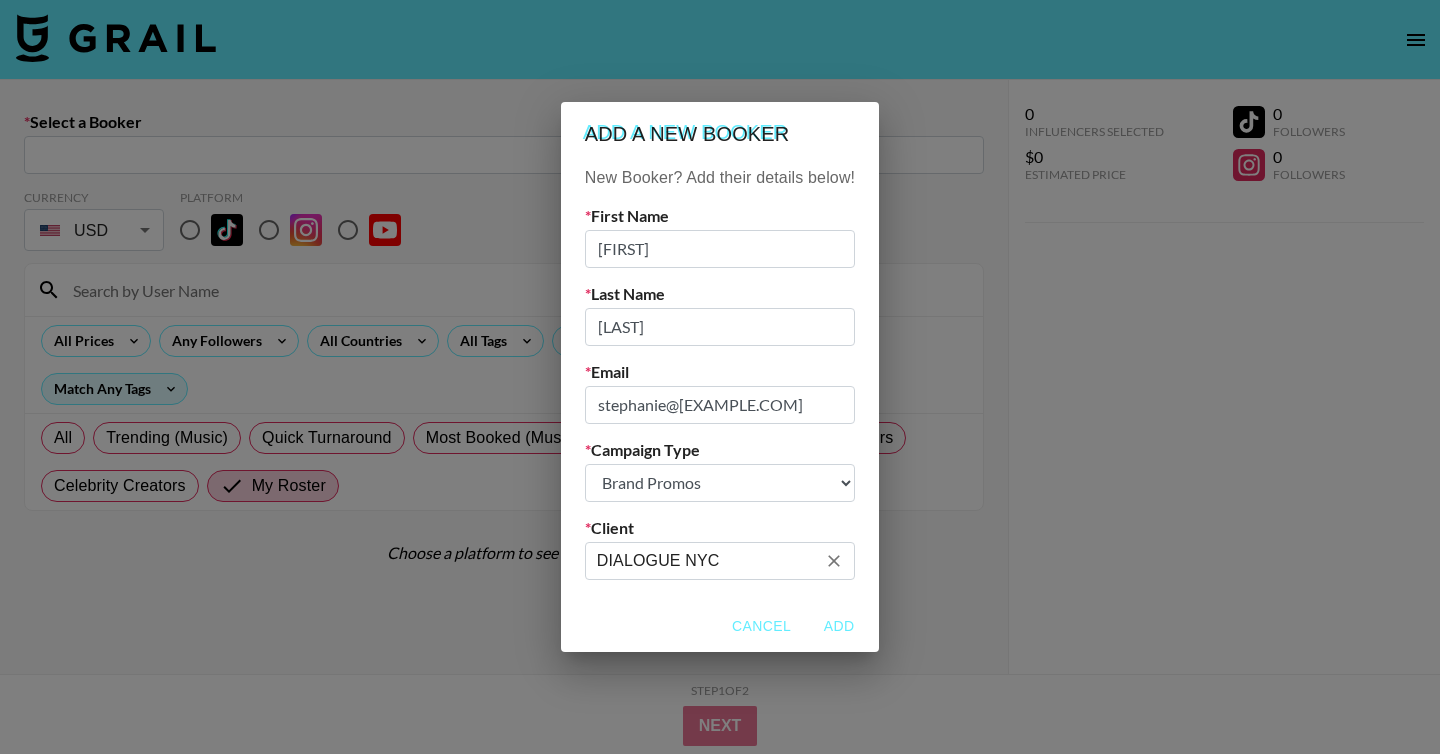 type on "DIALOGUE NYC" 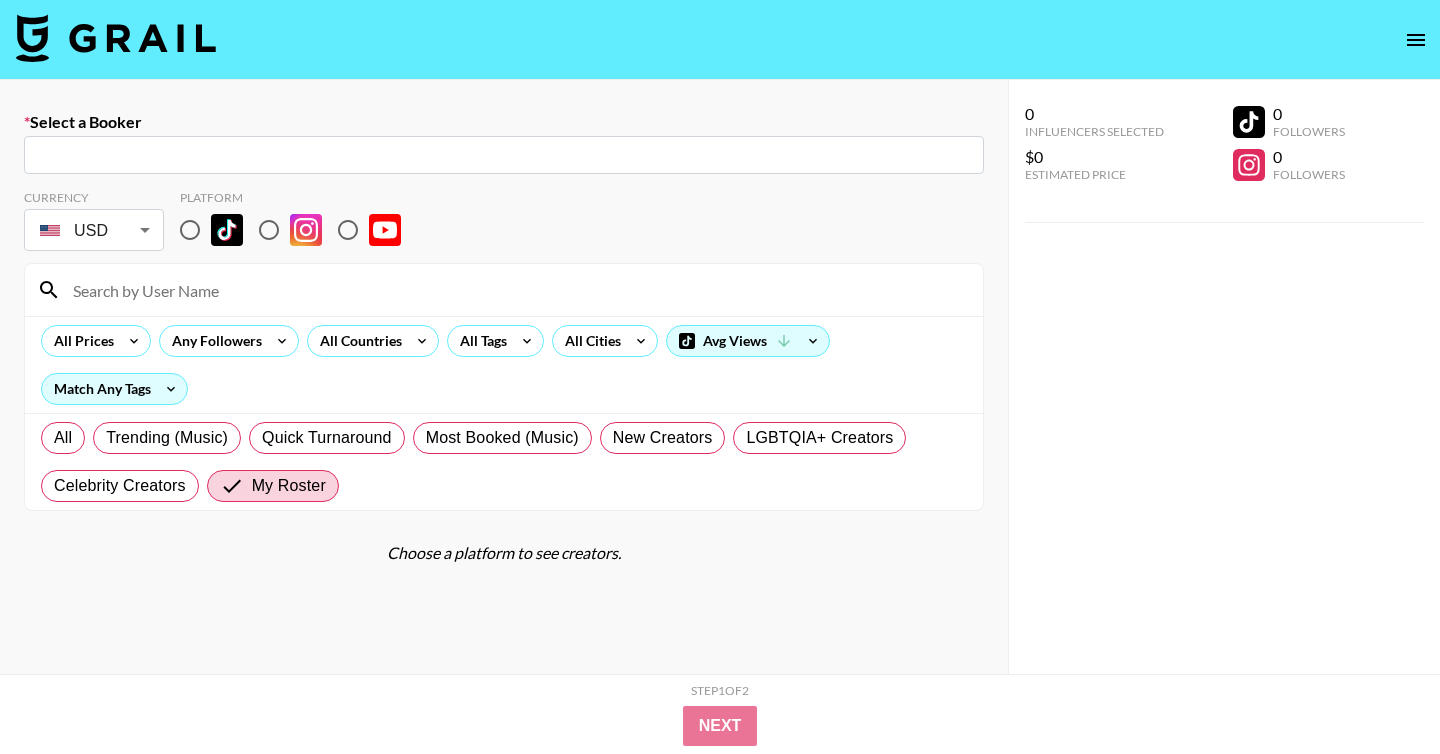 click at bounding box center (348, 230) 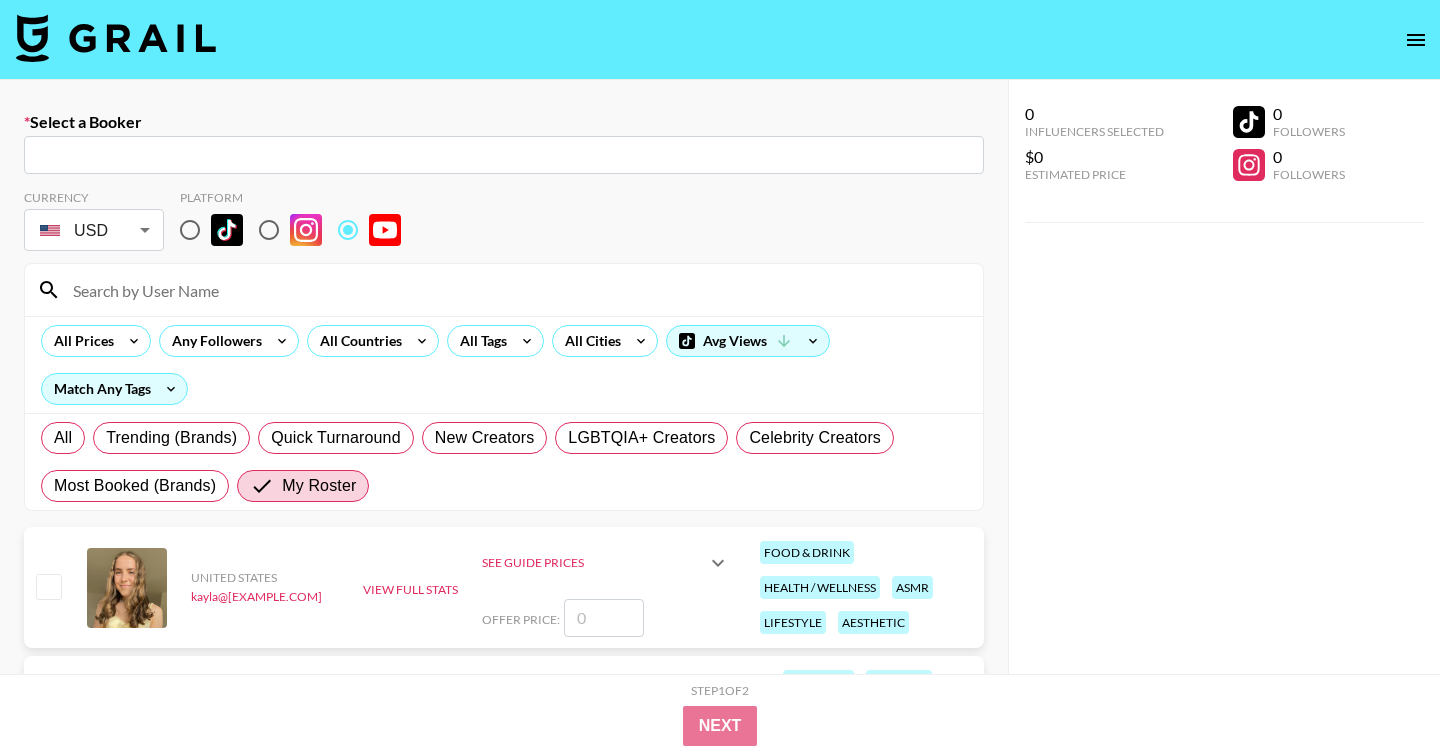 type on "stephanie@[EXAMPLE.COM]: [FIRST] [LAST] -- q8BKmYa4HPcwWsAocF1TcyqrNiu2" 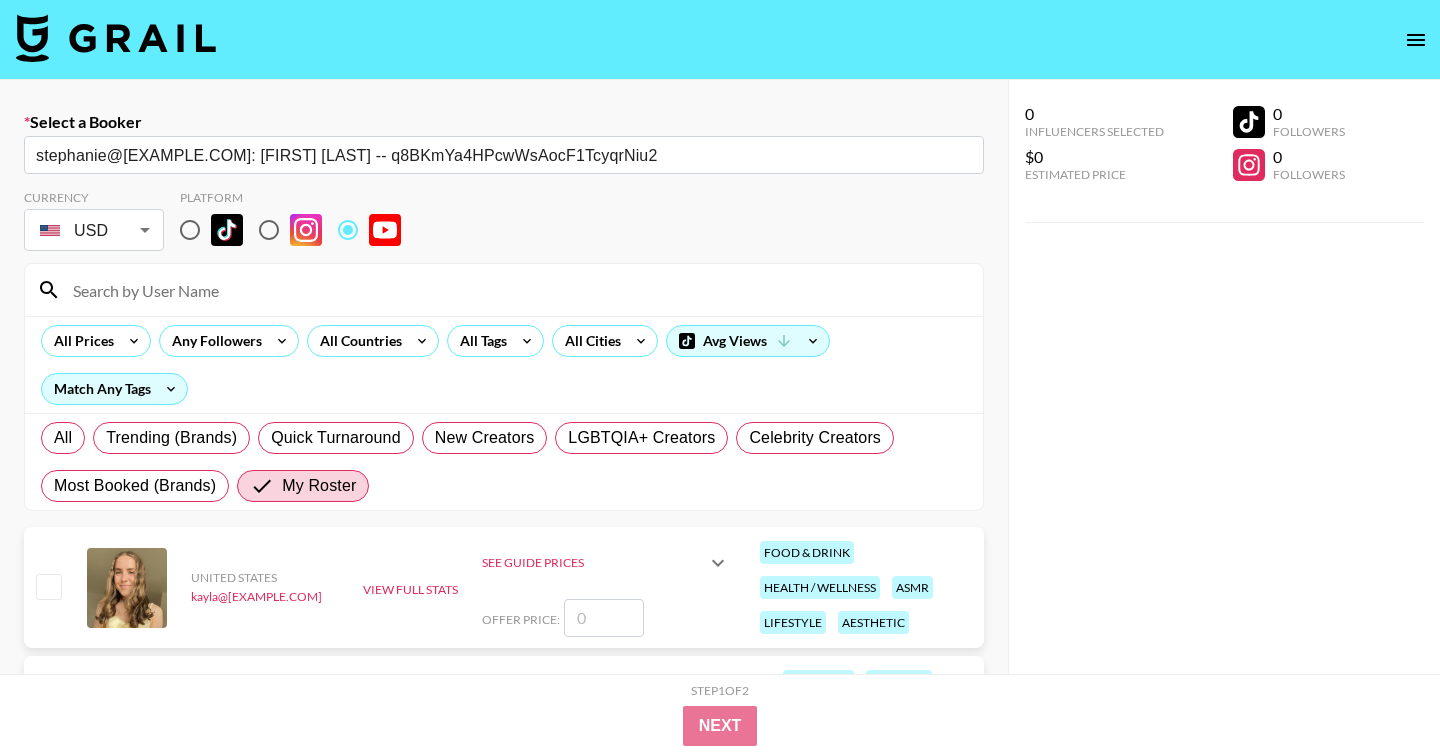 click at bounding box center (516, 290) 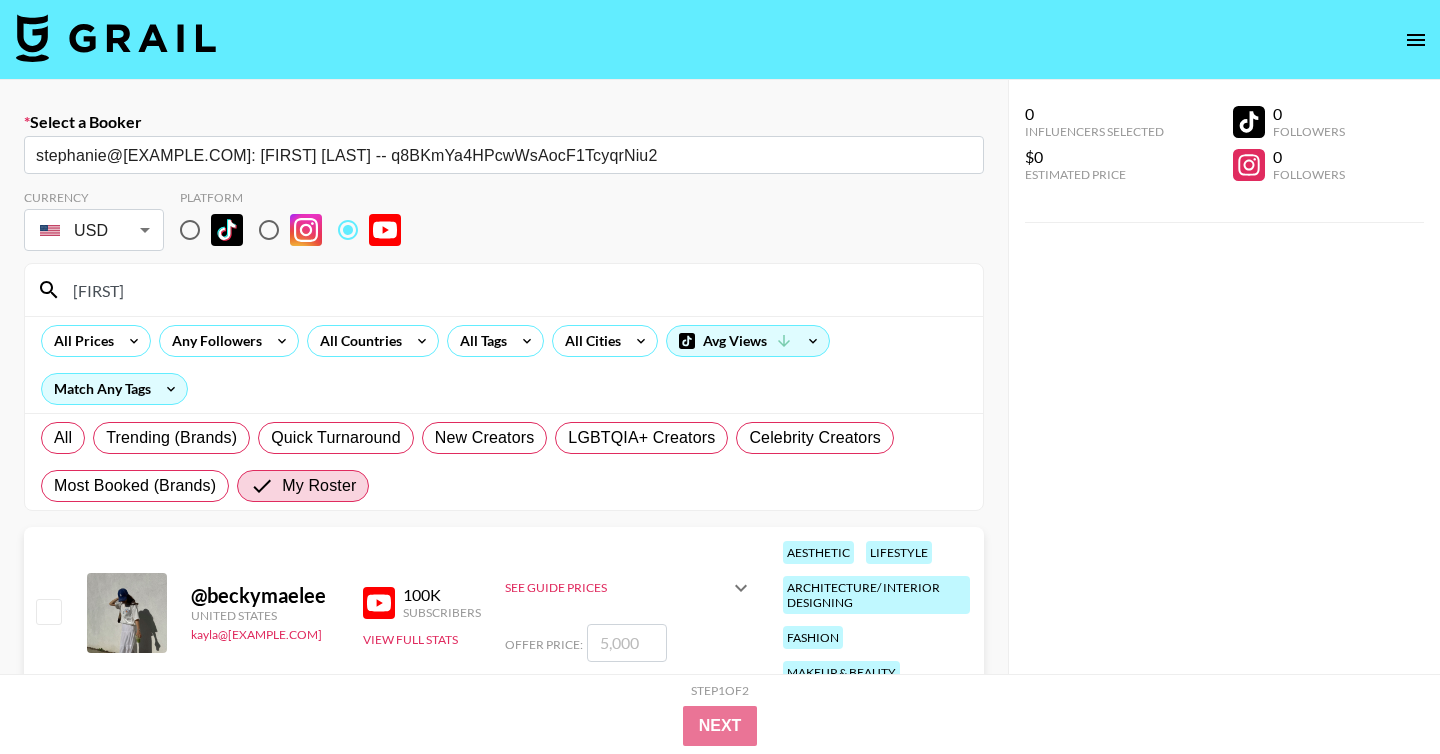 type on "[FIRST]" 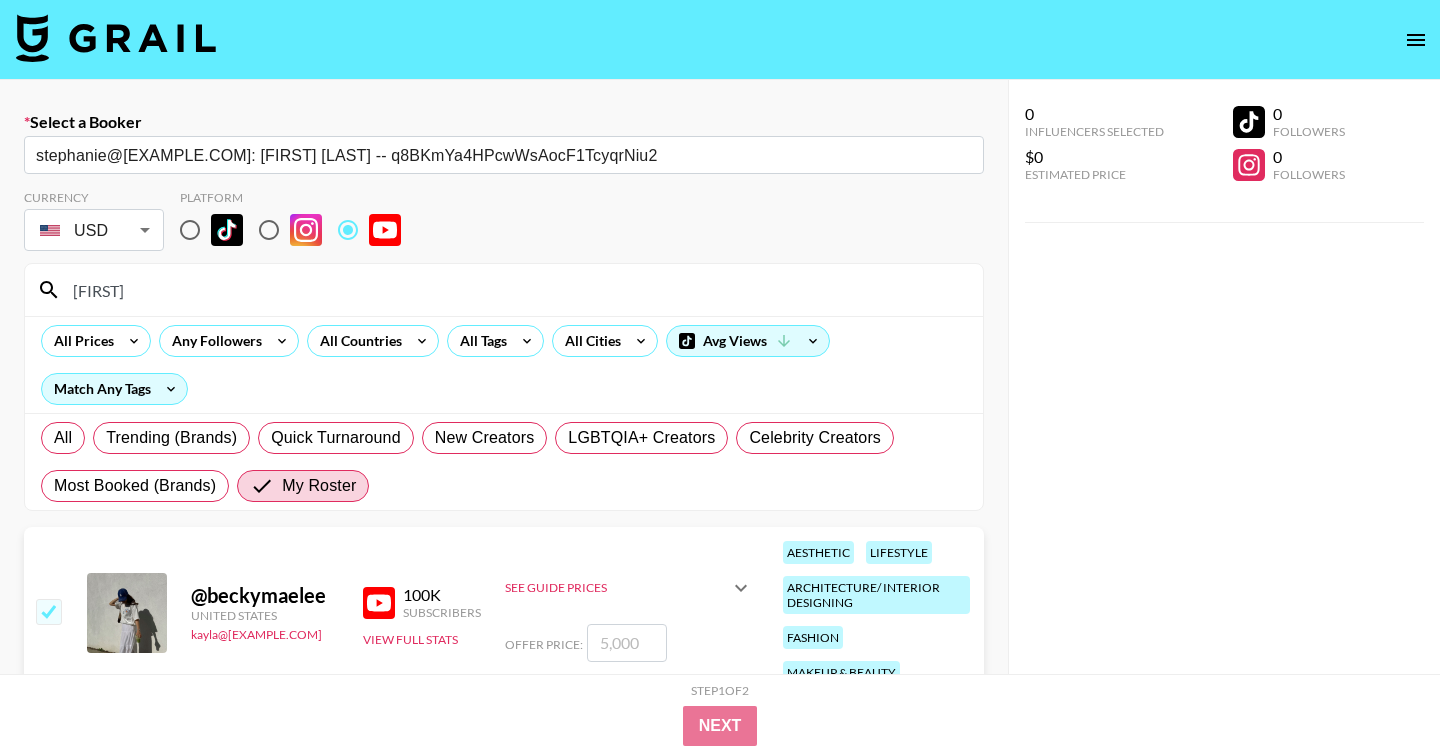 checkbox on "true" 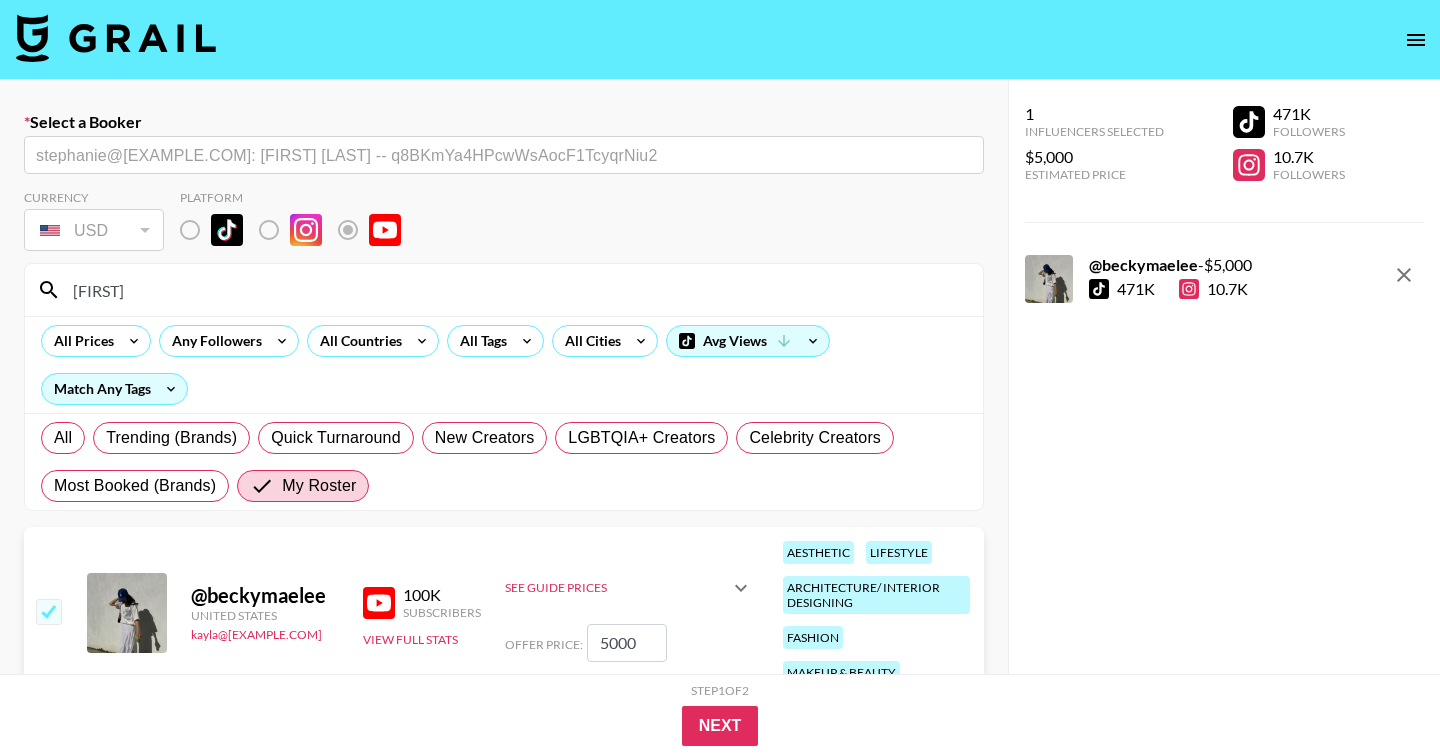 click on "5000" at bounding box center [627, 643] 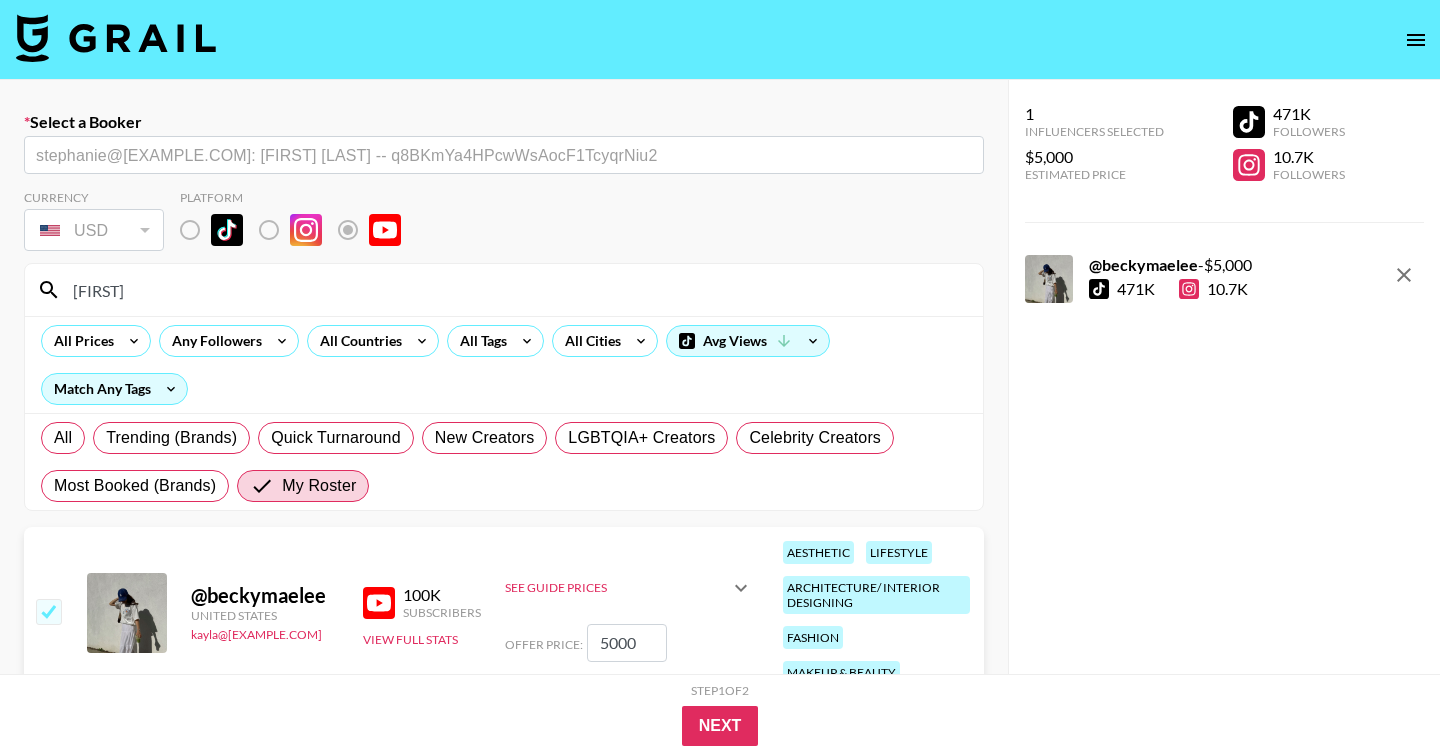 type on "500" 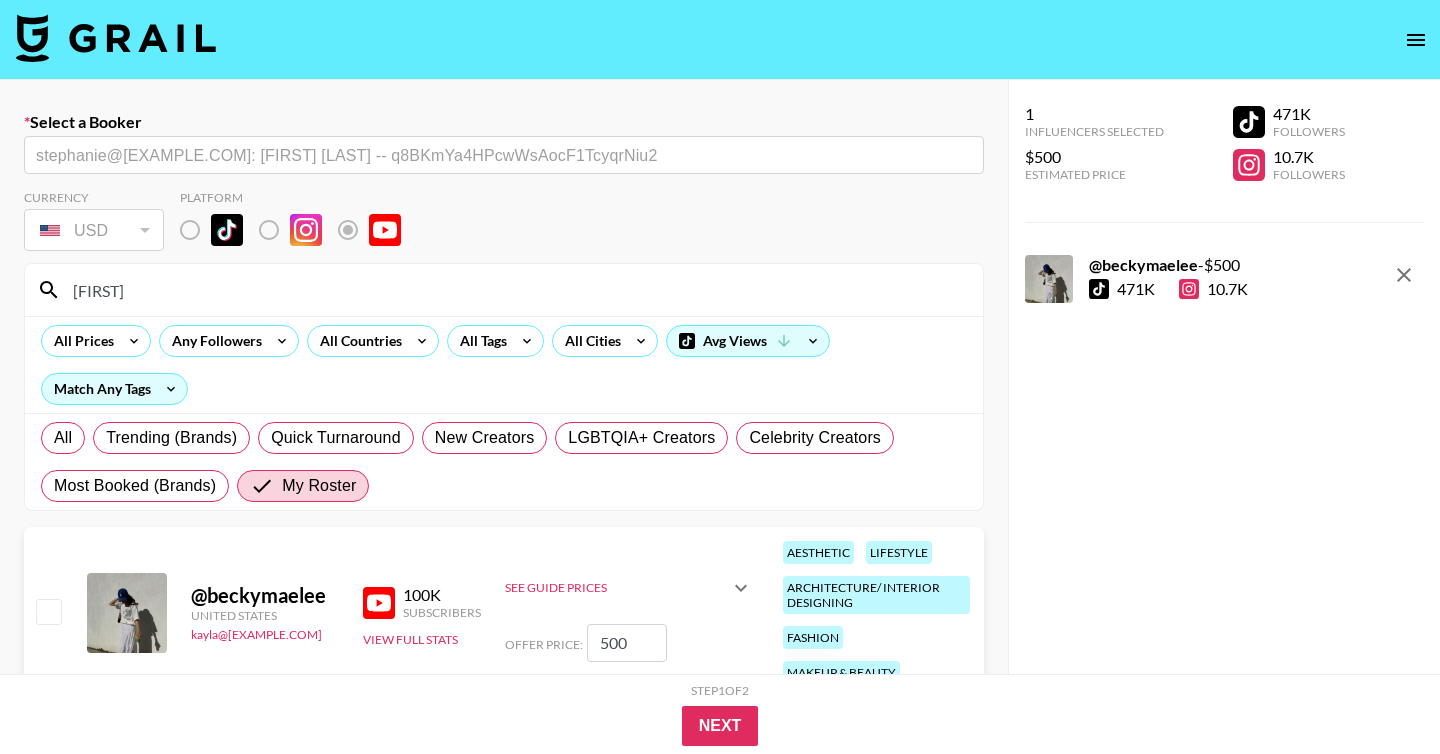 checkbox on "false" 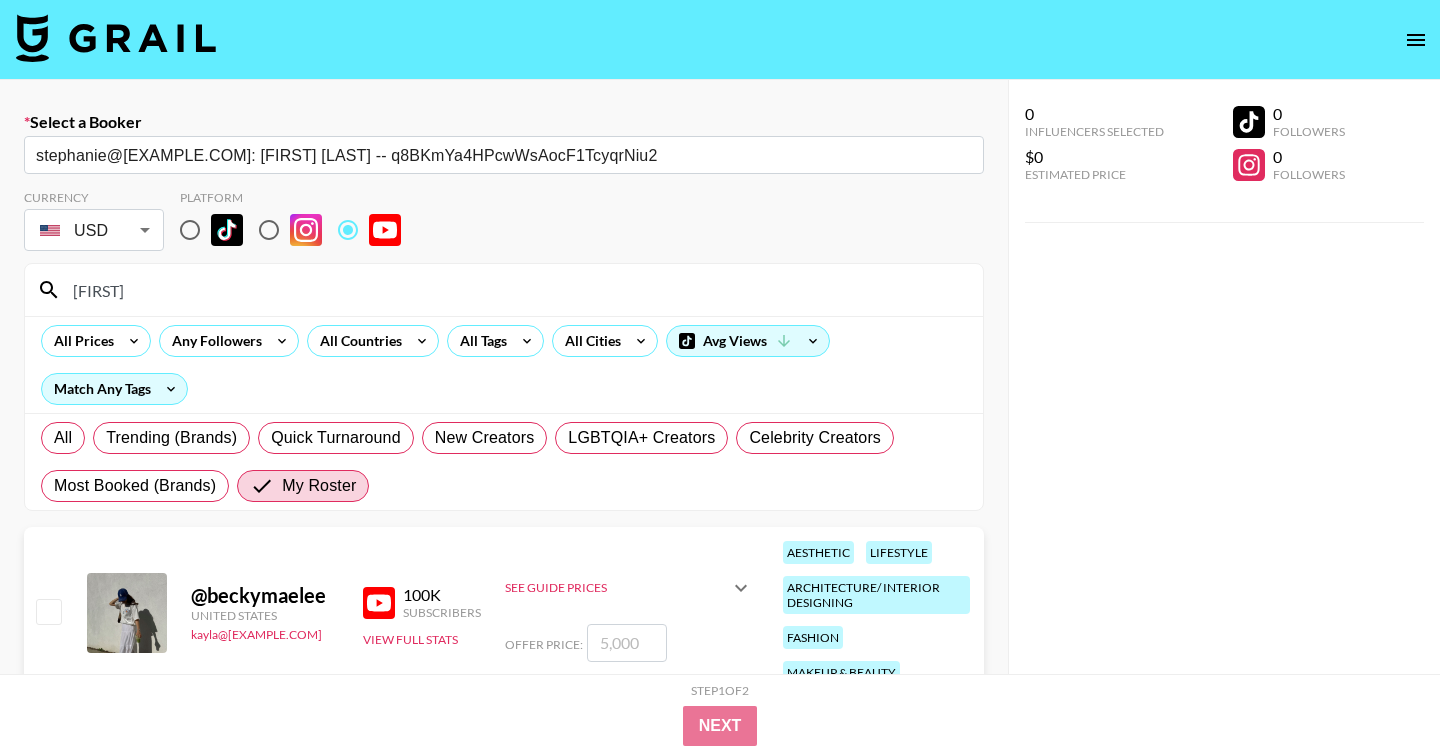 checkbox on "true" 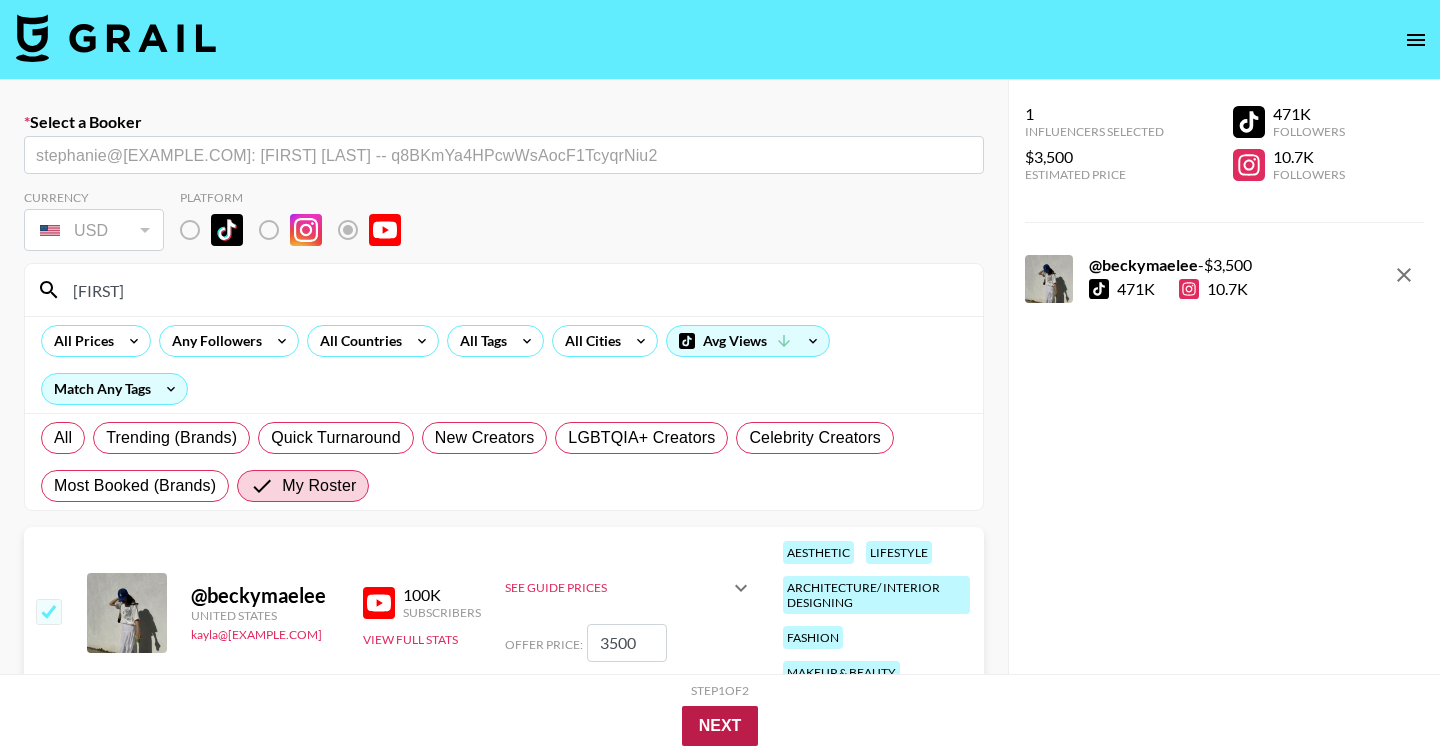 type on "3500" 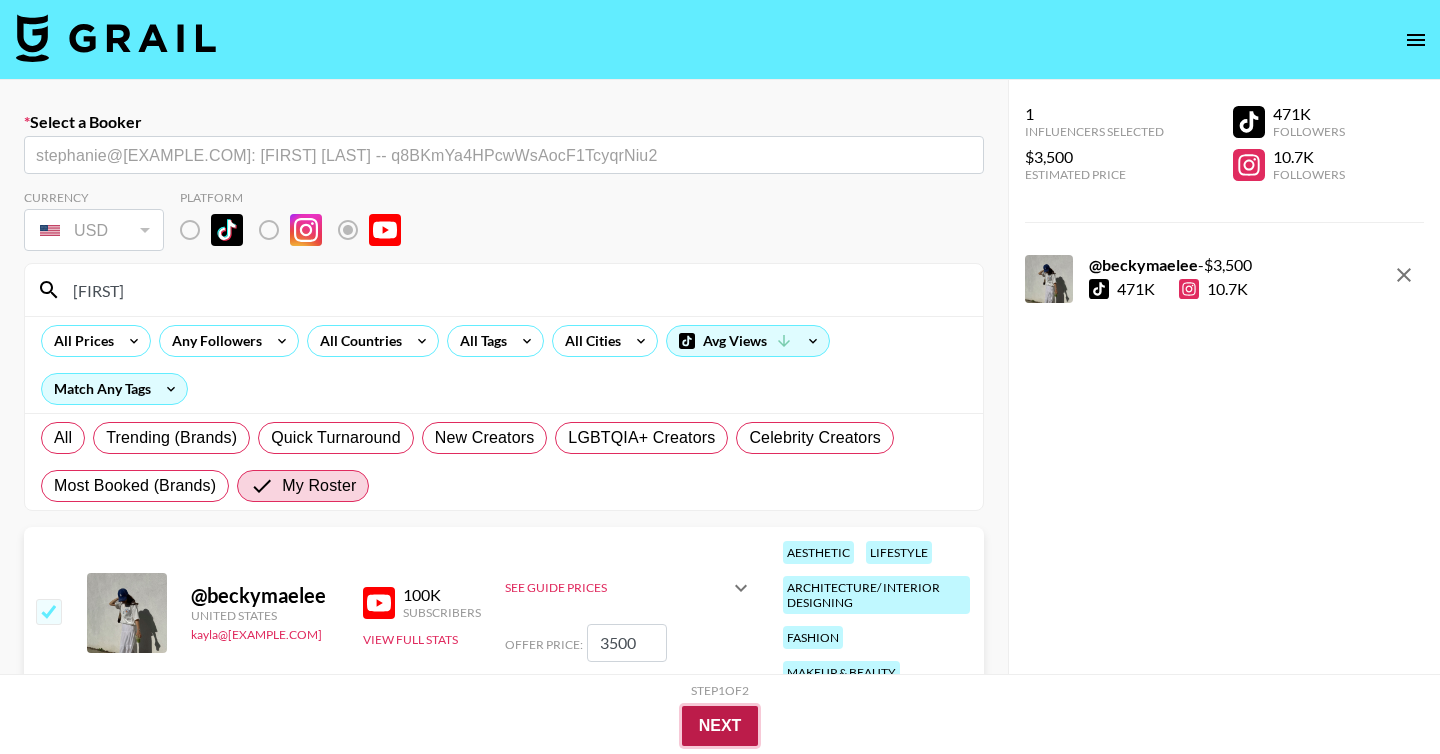 click on "Next" at bounding box center (720, 726) 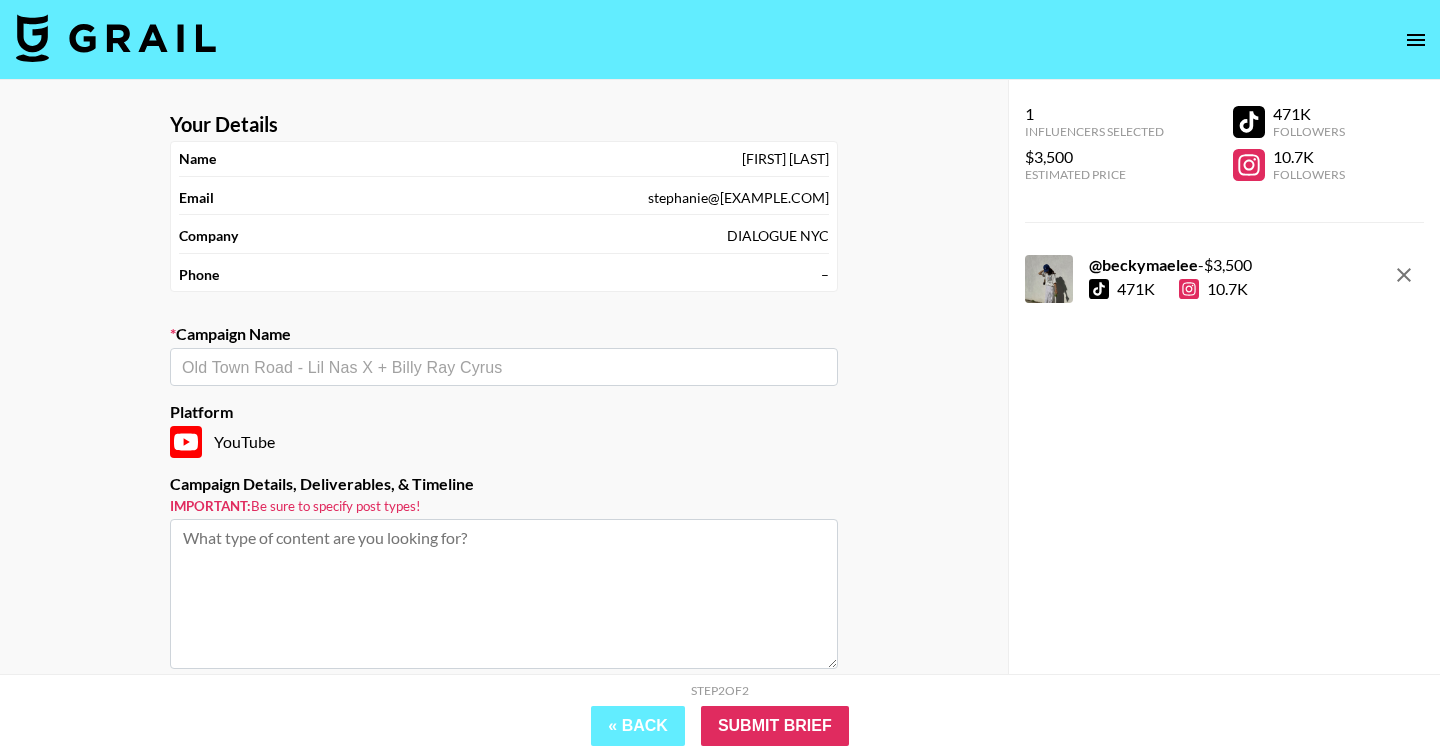 click at bounding box center (504, 367) 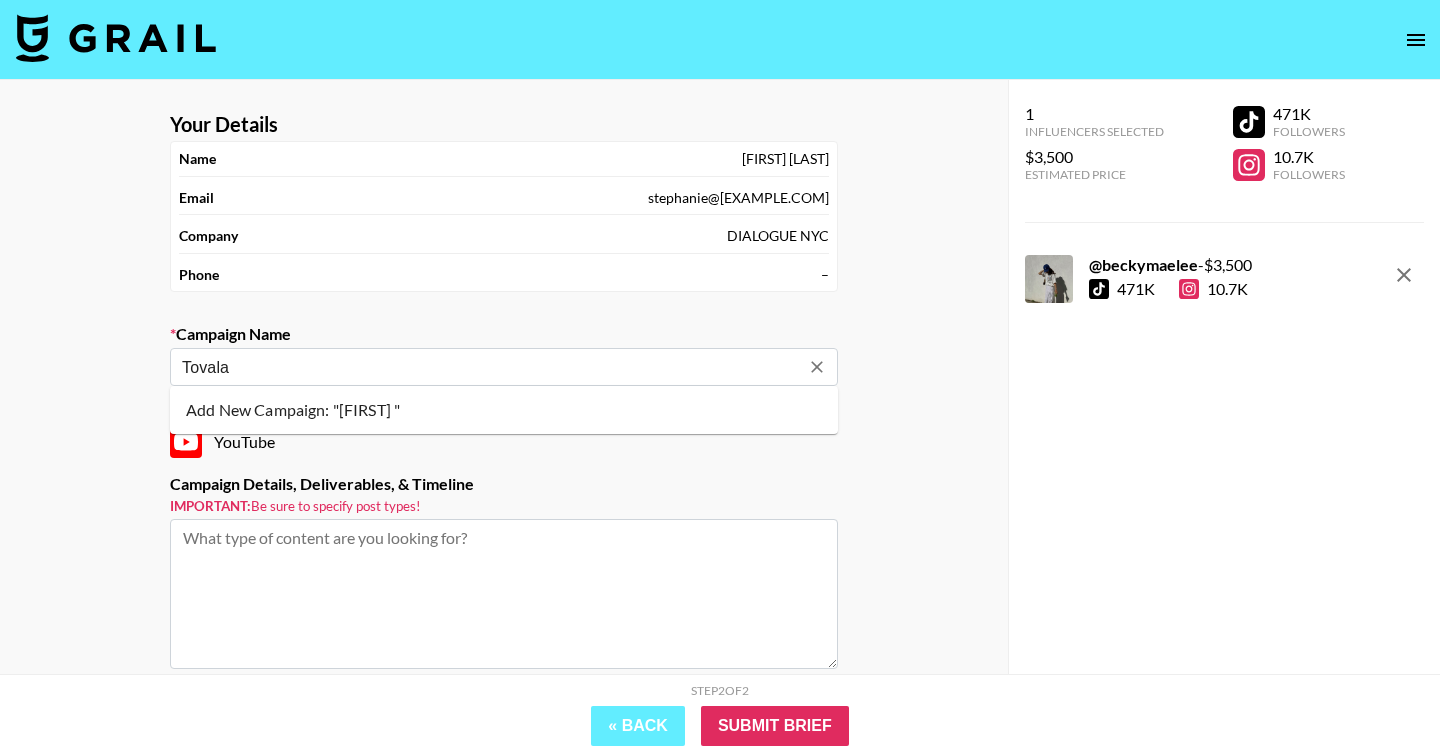 type on "Tovala" 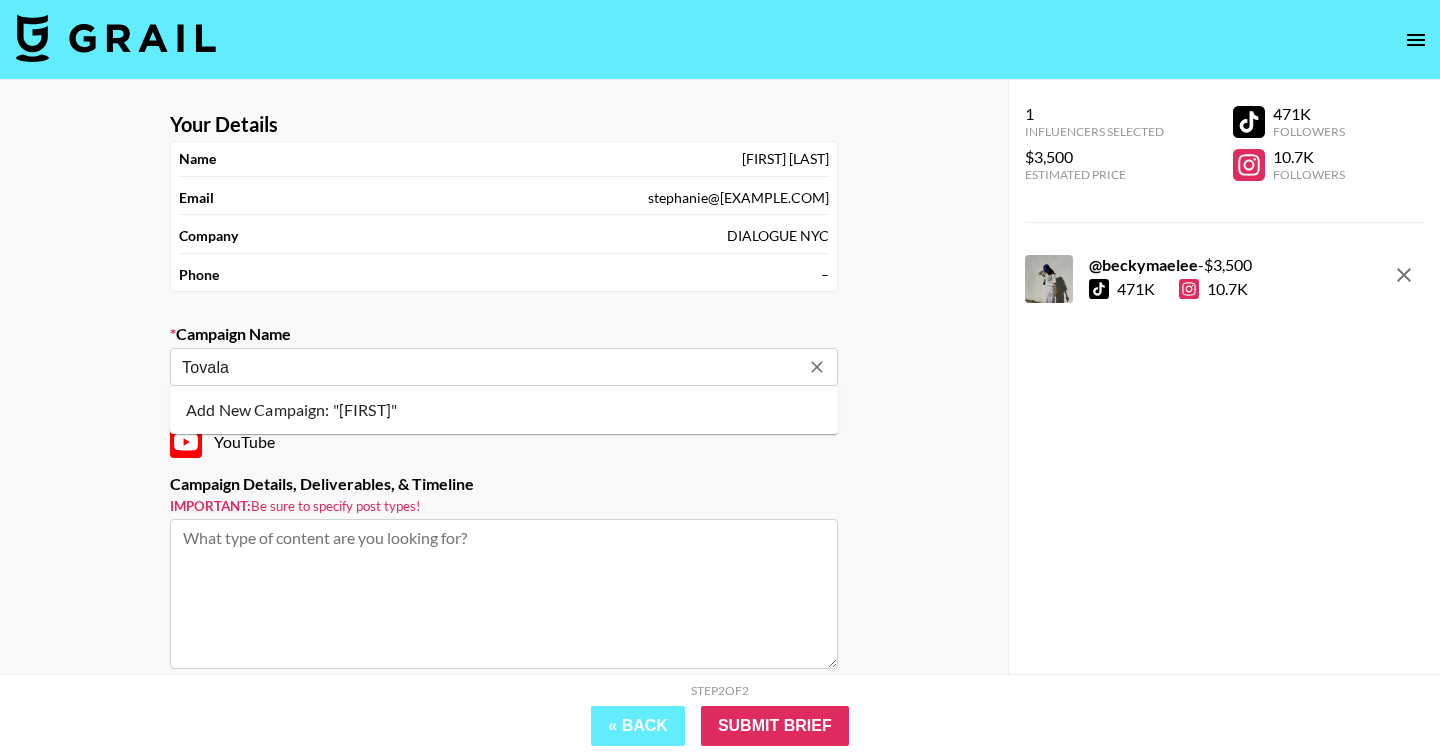 click on "Add New Campaign: "[FIRST]"" at bounding box center [504, 410] 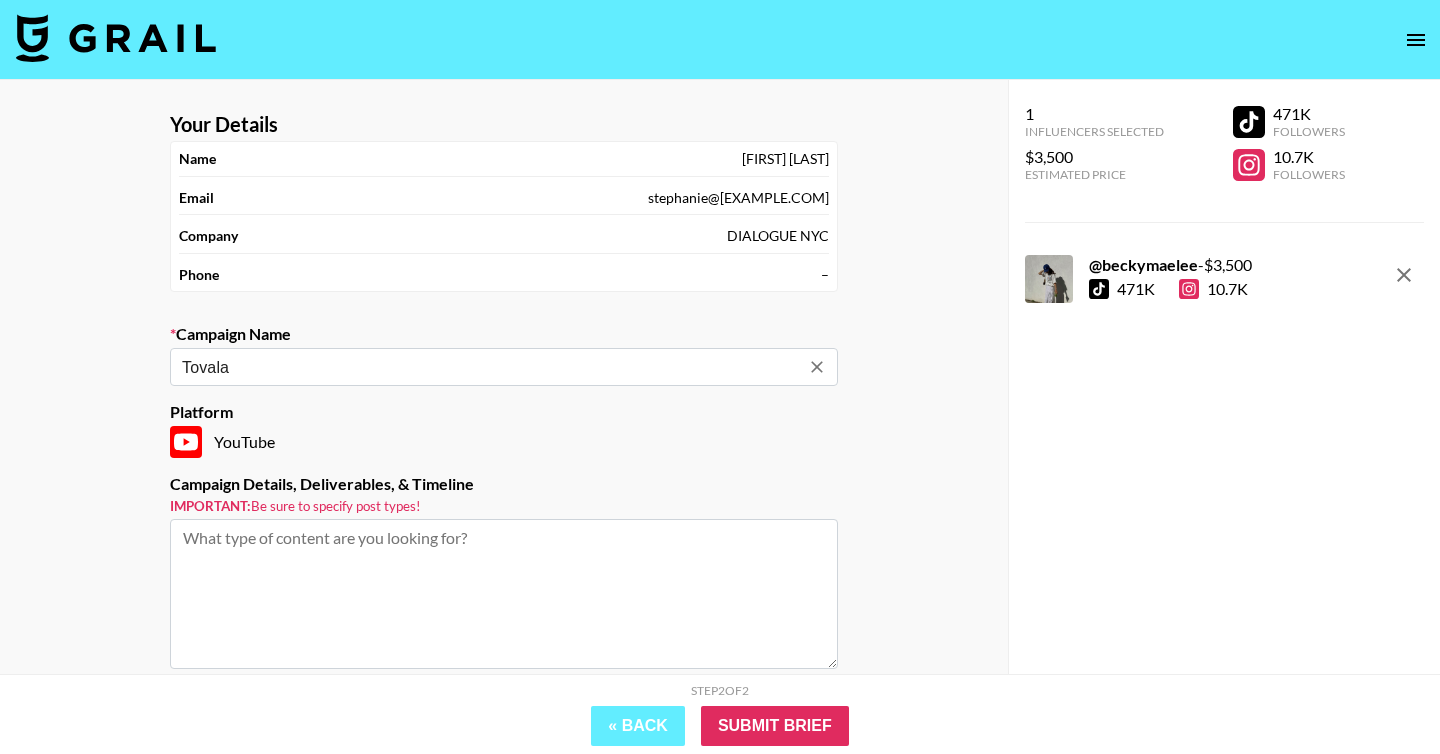 type on "Tovala" 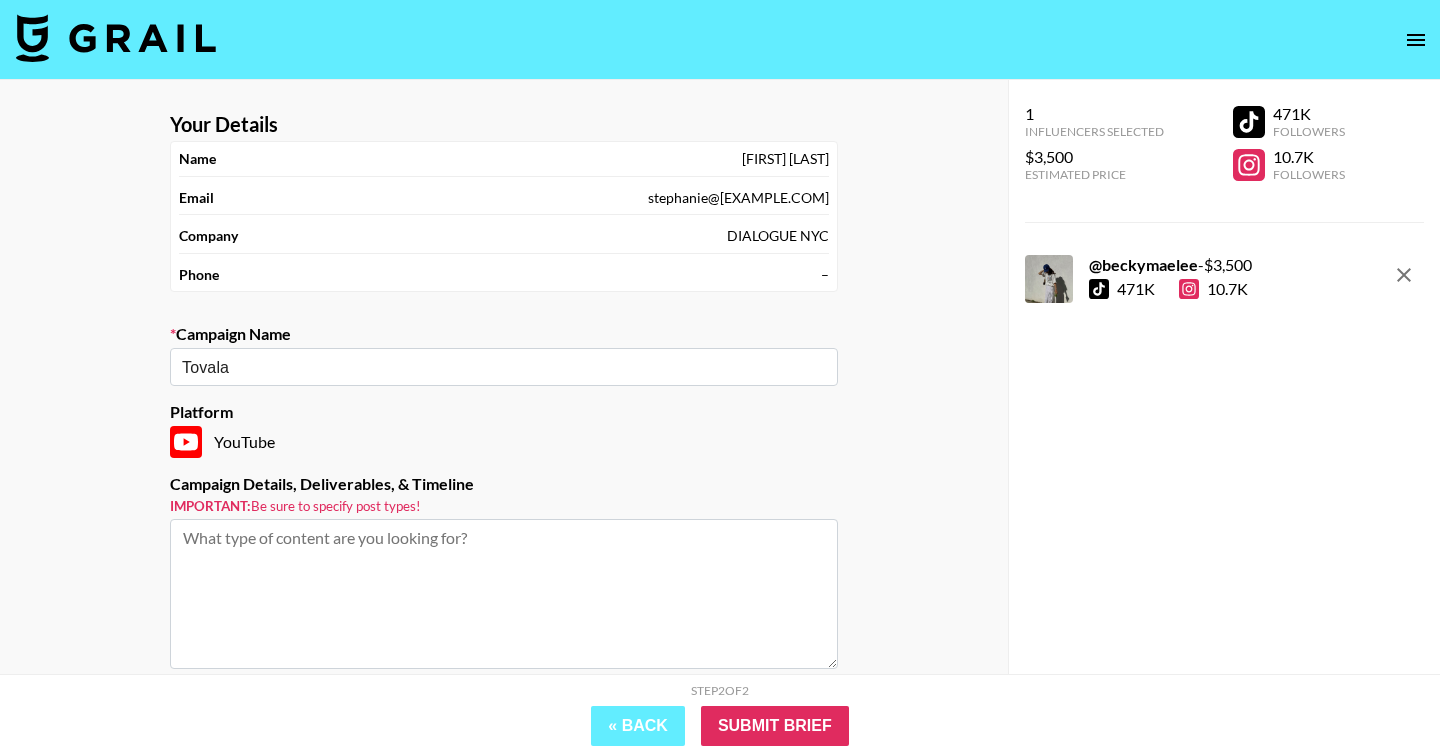 click at bounding box center (504, 594) 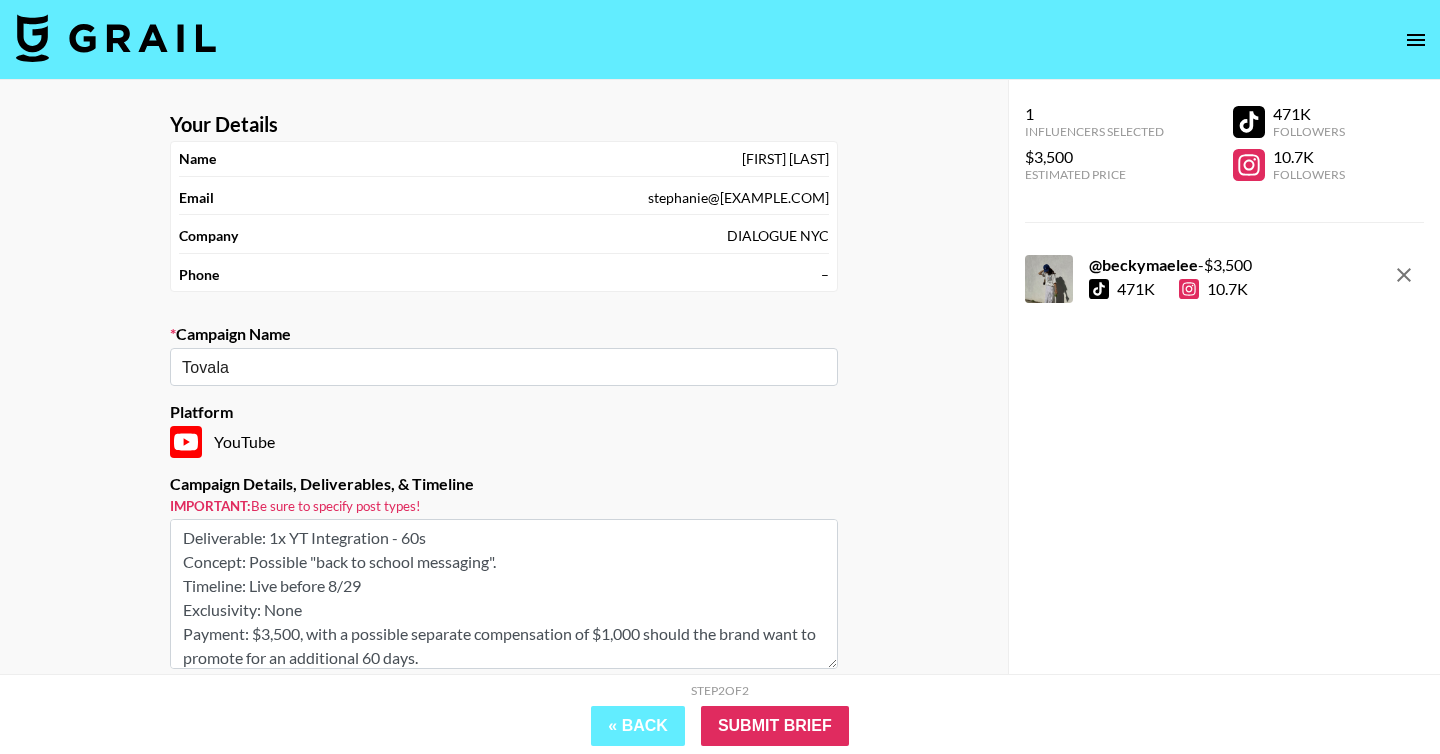 scroll, scrollTop: 8, scrollLeft: 0, axis: vertical 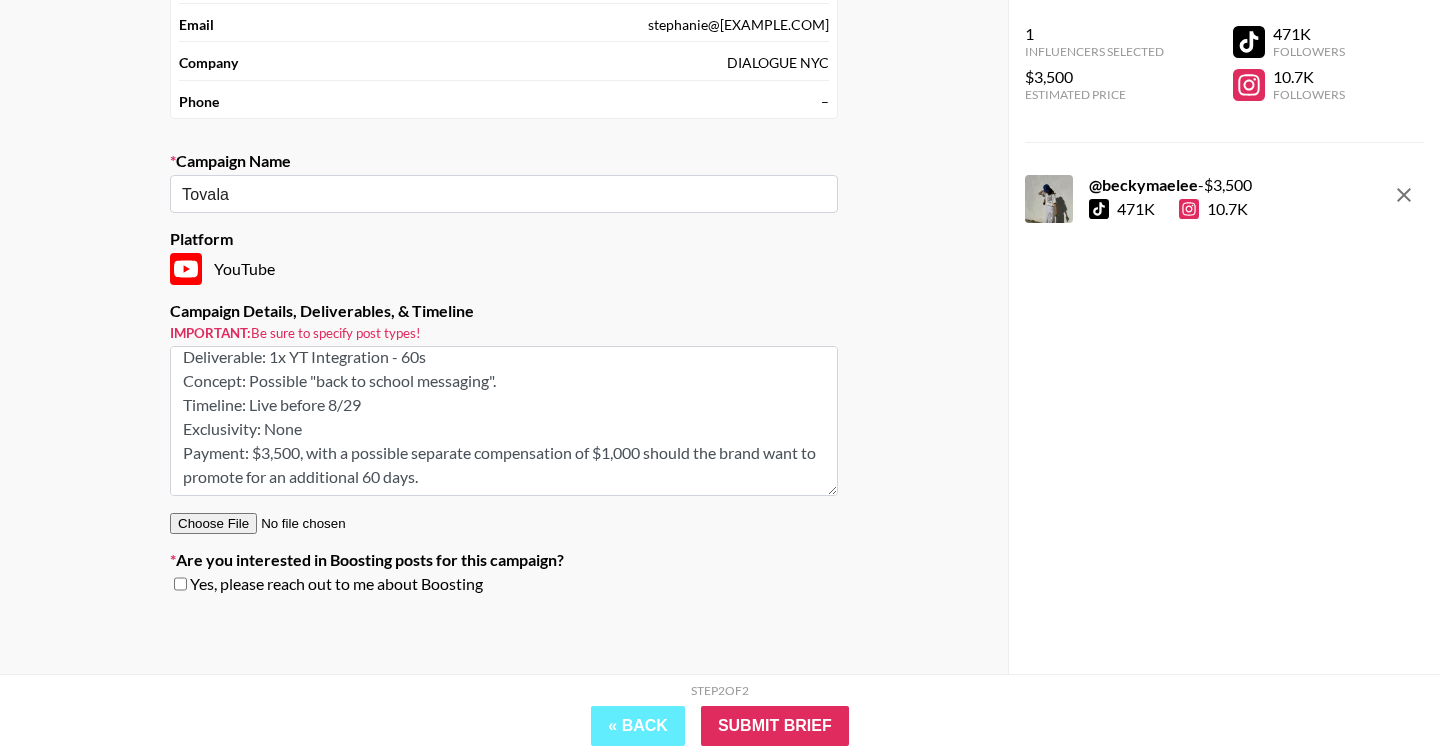 type on "Deliverable: 1x YT Integration - 60s
​C​oncept:​ Possible "back to school messaging".
Timeline:​ Live before 8/29
Exclusivity: None
Payment: $3,500, with a possible separate compensation of $1,000 should the brand want to promote for an additional 60 days." 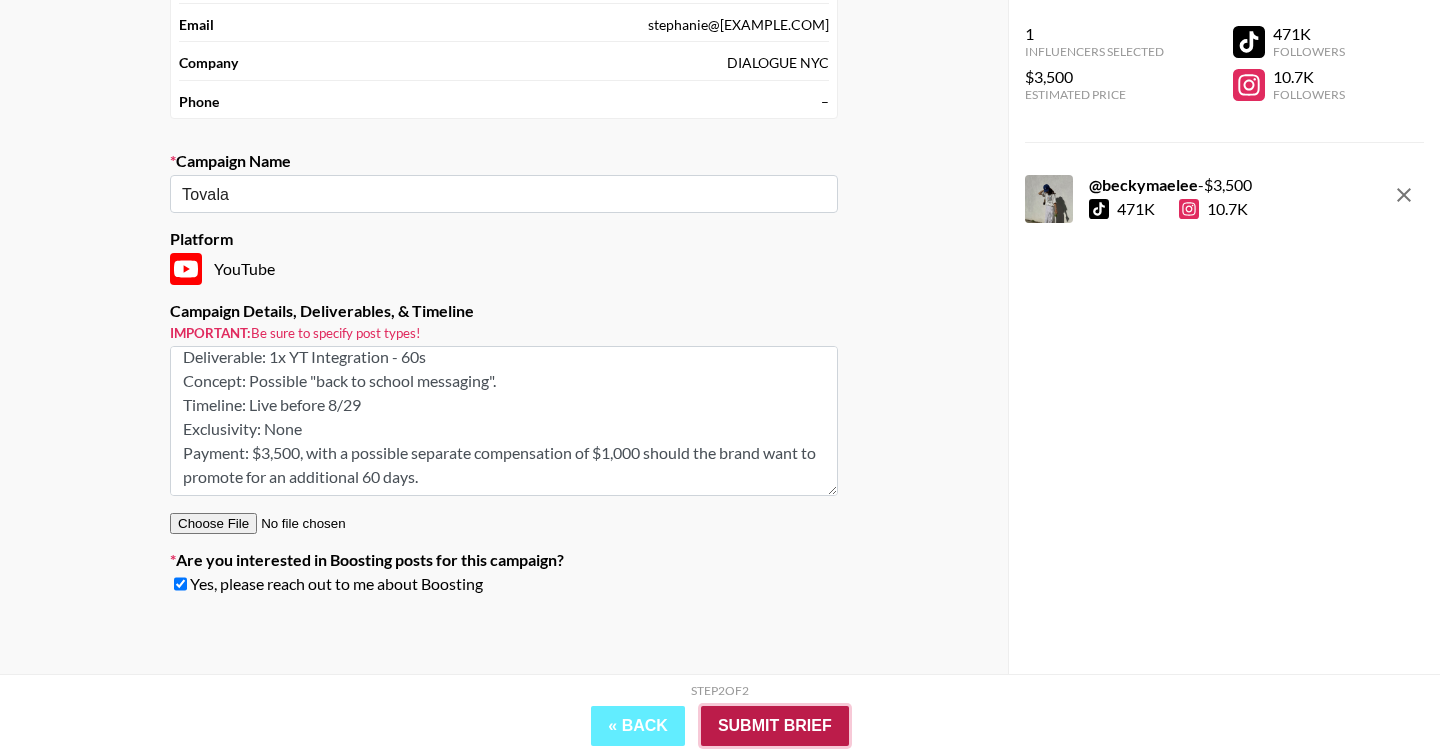 click on "Submit Brief" at bounding box center [775, 726] 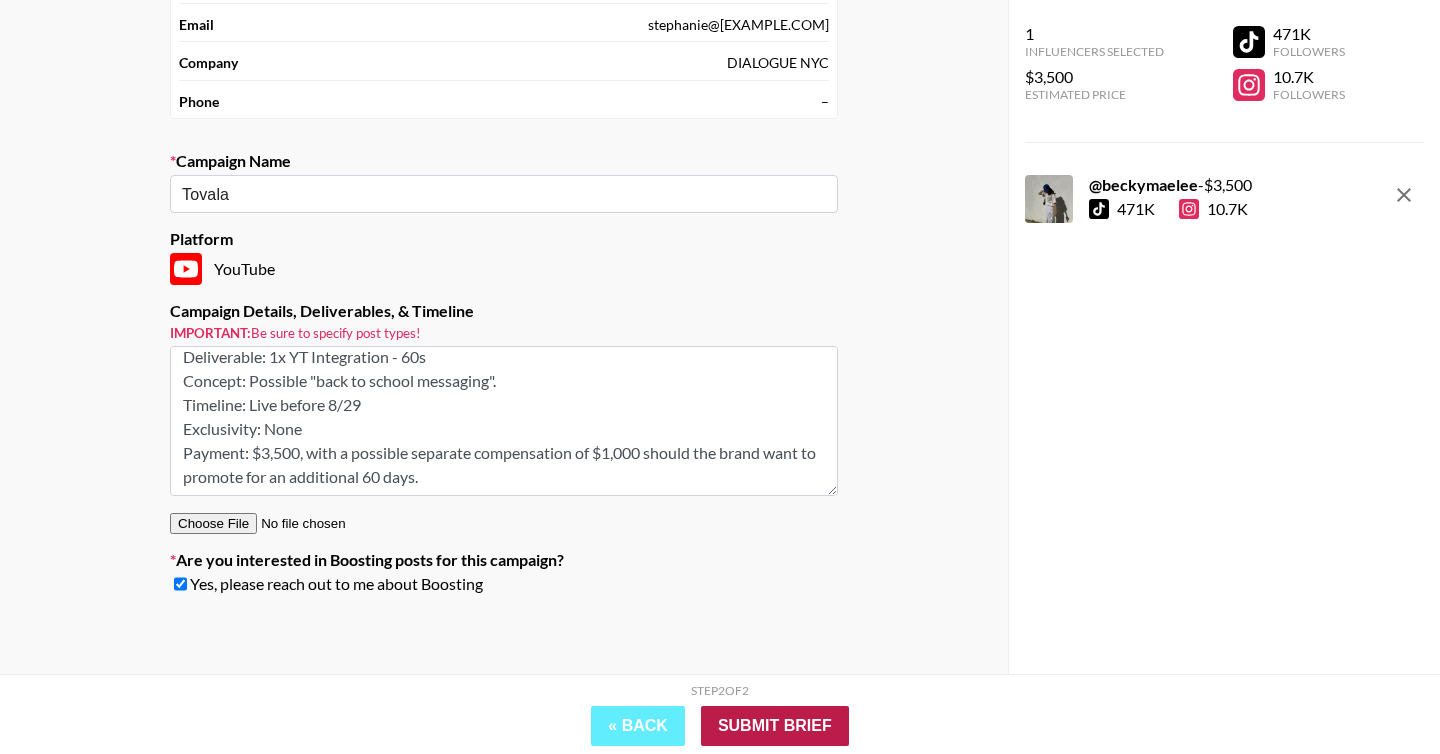 scroll, scrollTop: 80, scrollLeft: 0, axis: vertical 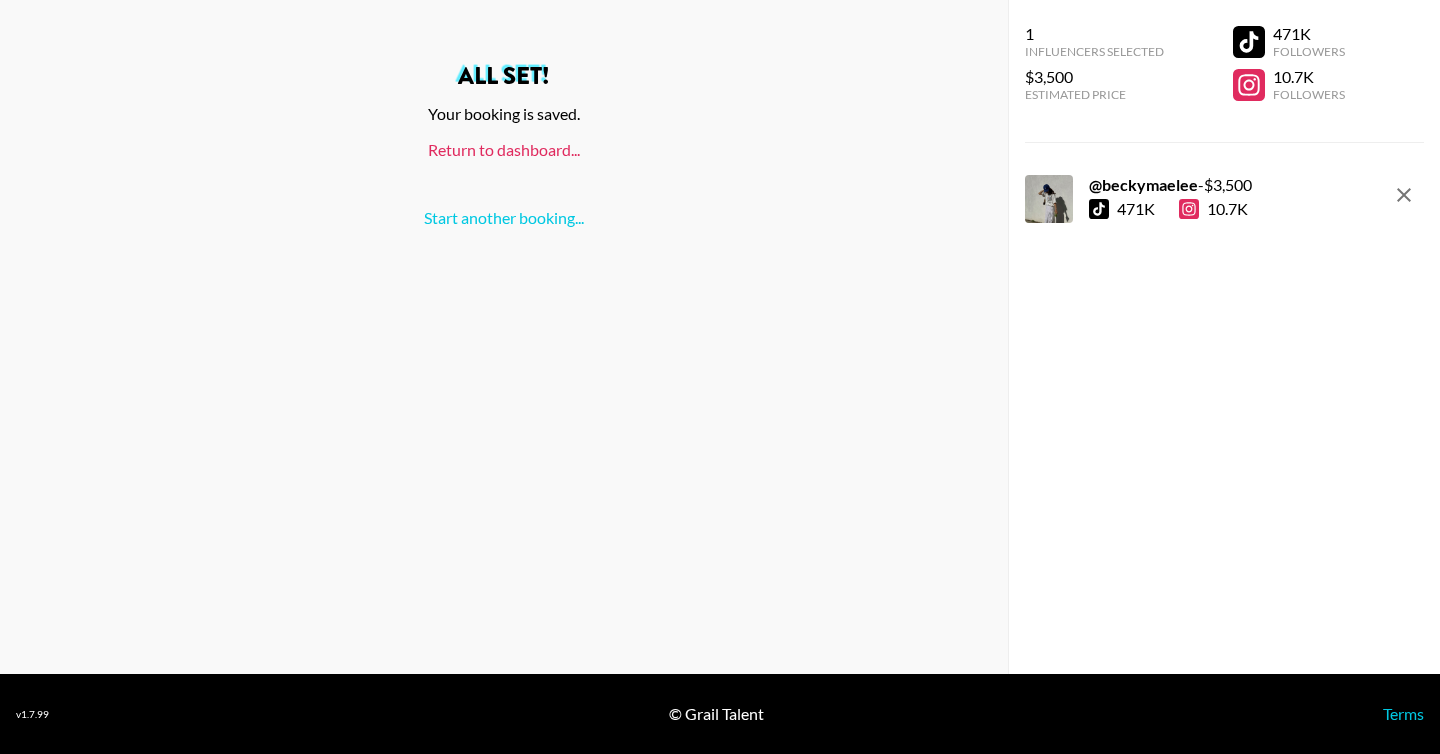 click on "Return to dashboard..." at bounding box center (504, 149) 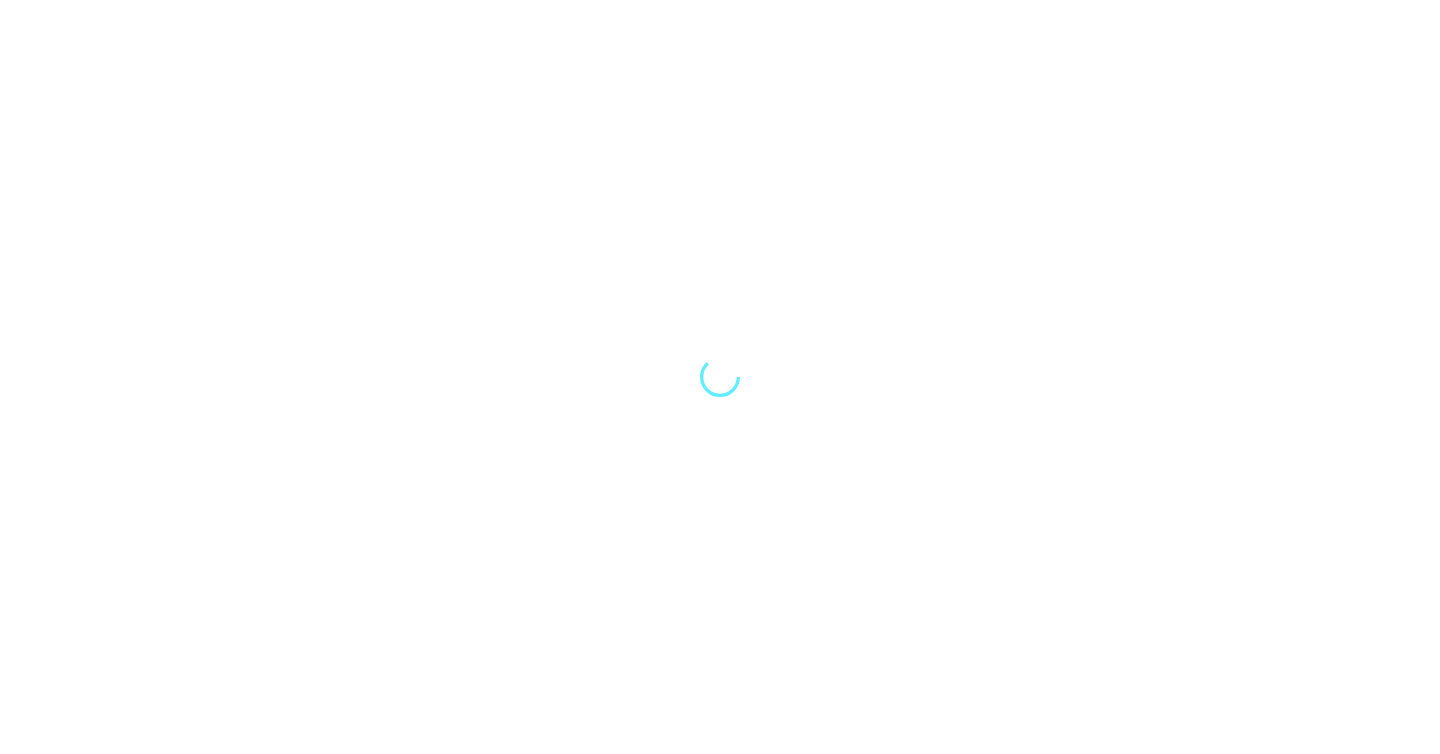 scroll, scrollTop: 0, scrollLeft: 0, axis: both 